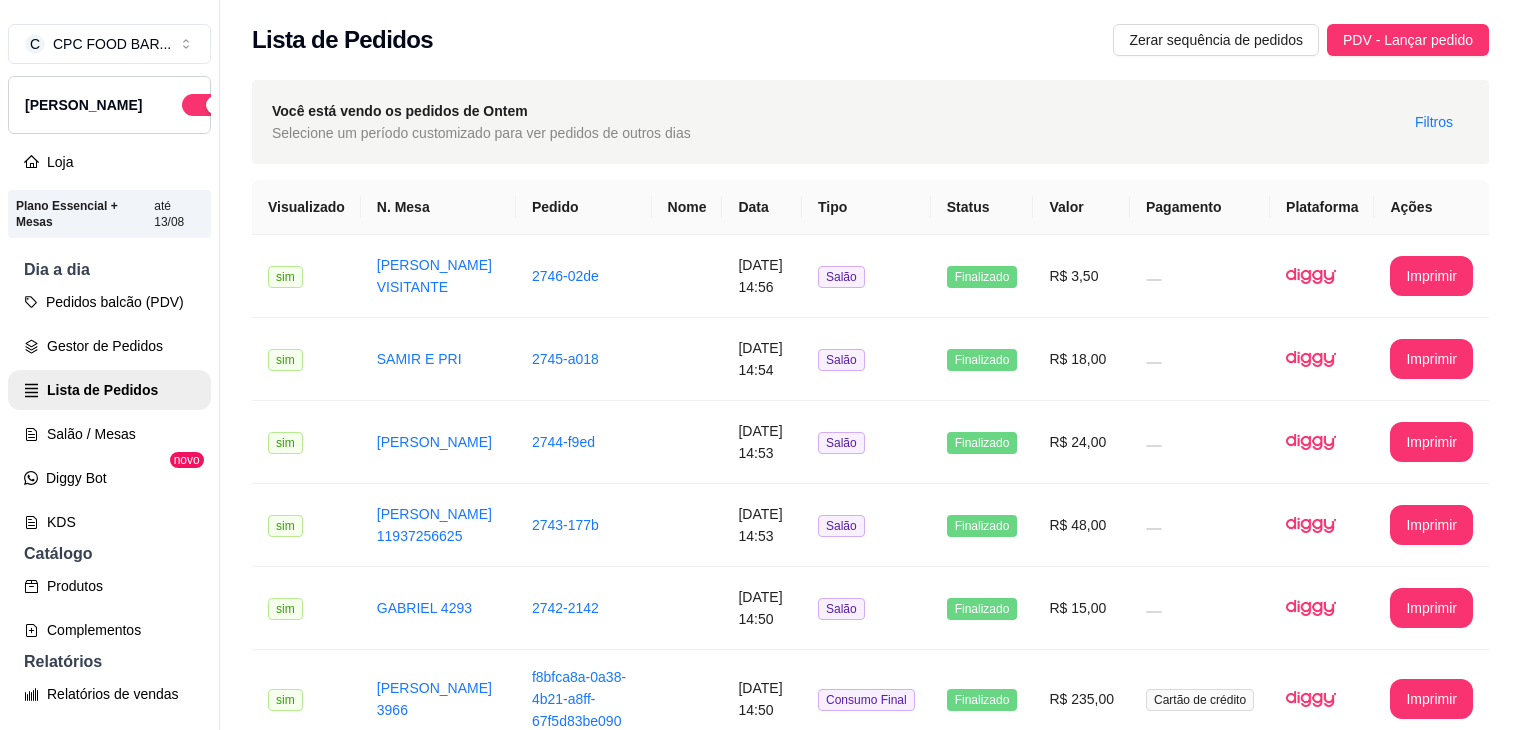 scroll, scrollTop: 0, scrollLeft: 0, axis: both 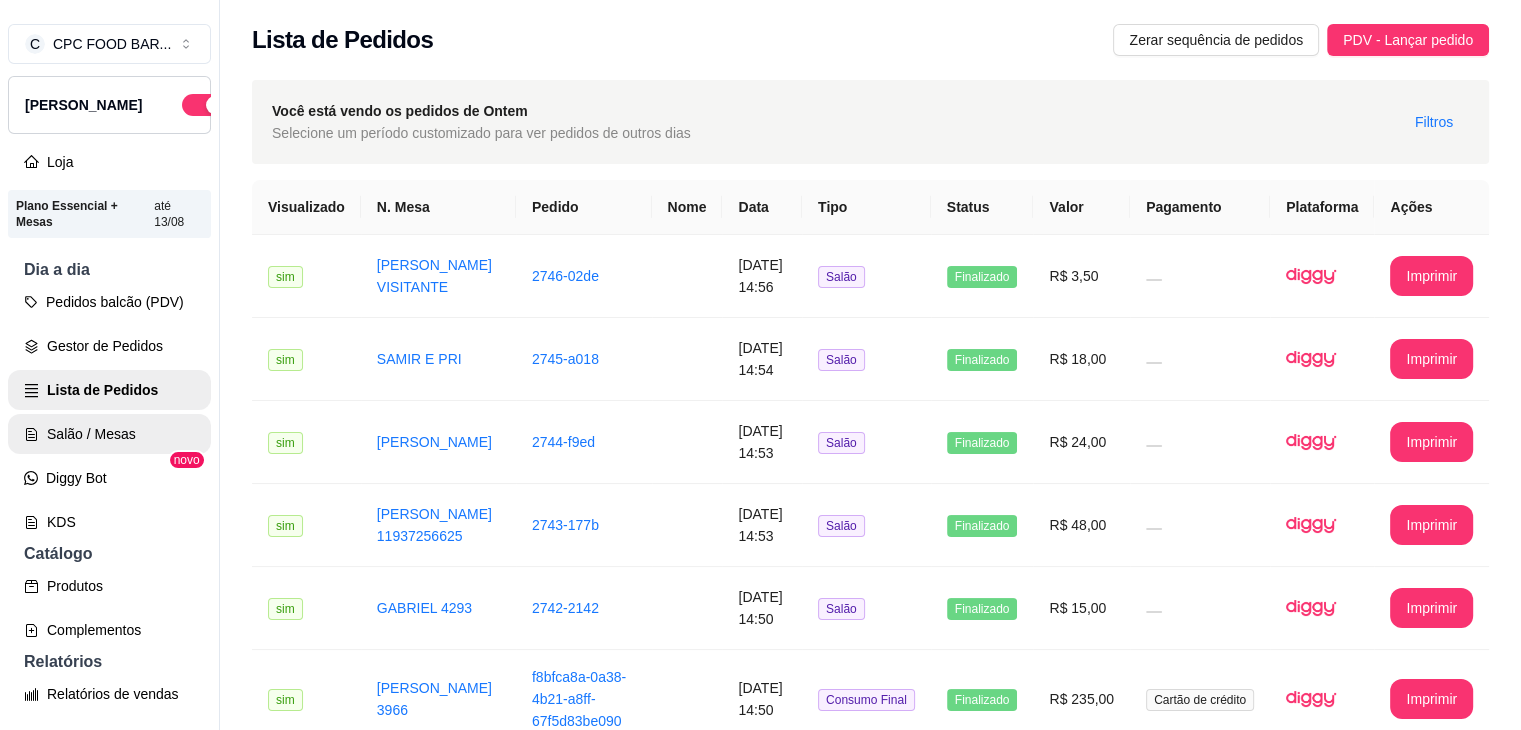 click on "Salão / Mesas" at bounding box center (109, 434) 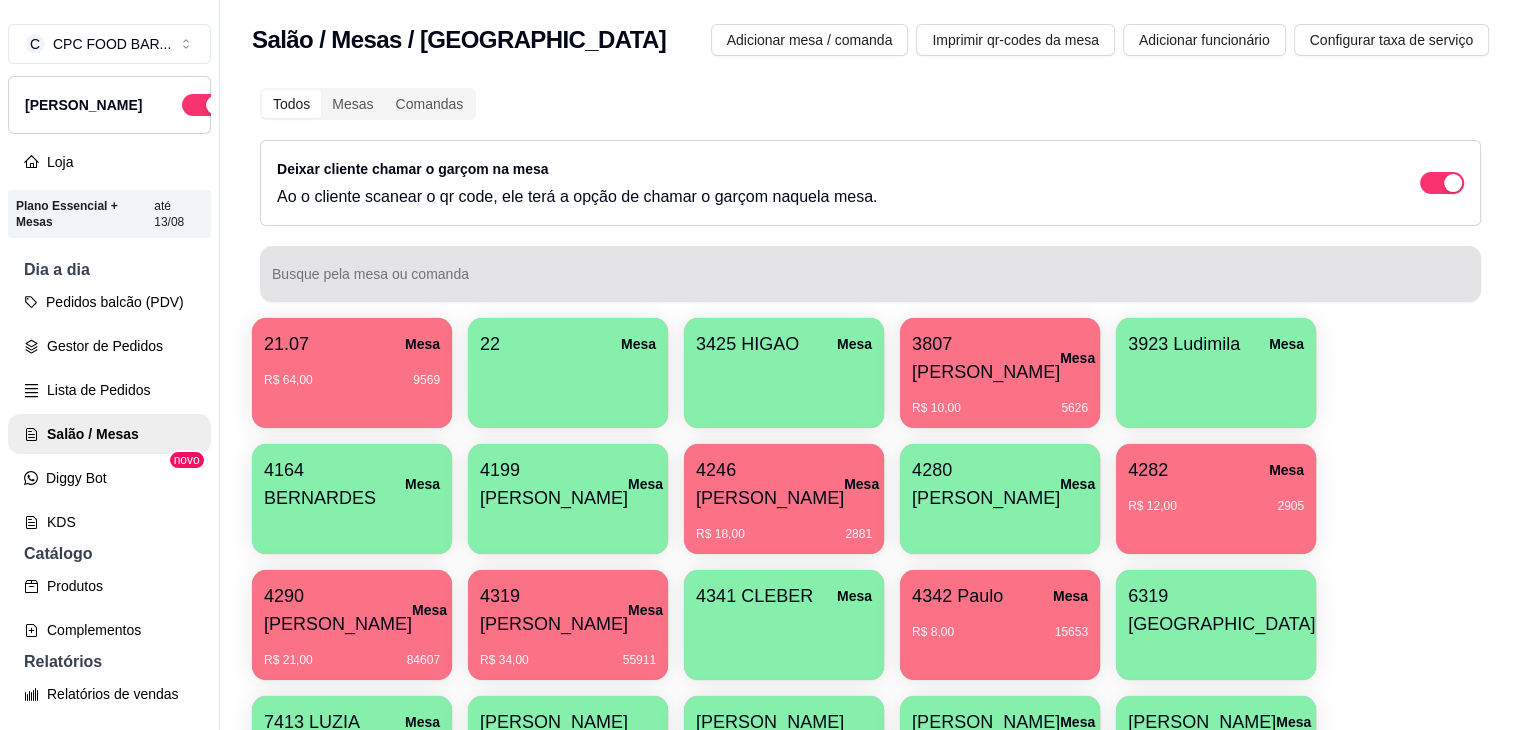 click on "Busque pela mesa ou comanda" at bounding box center (870, 282) 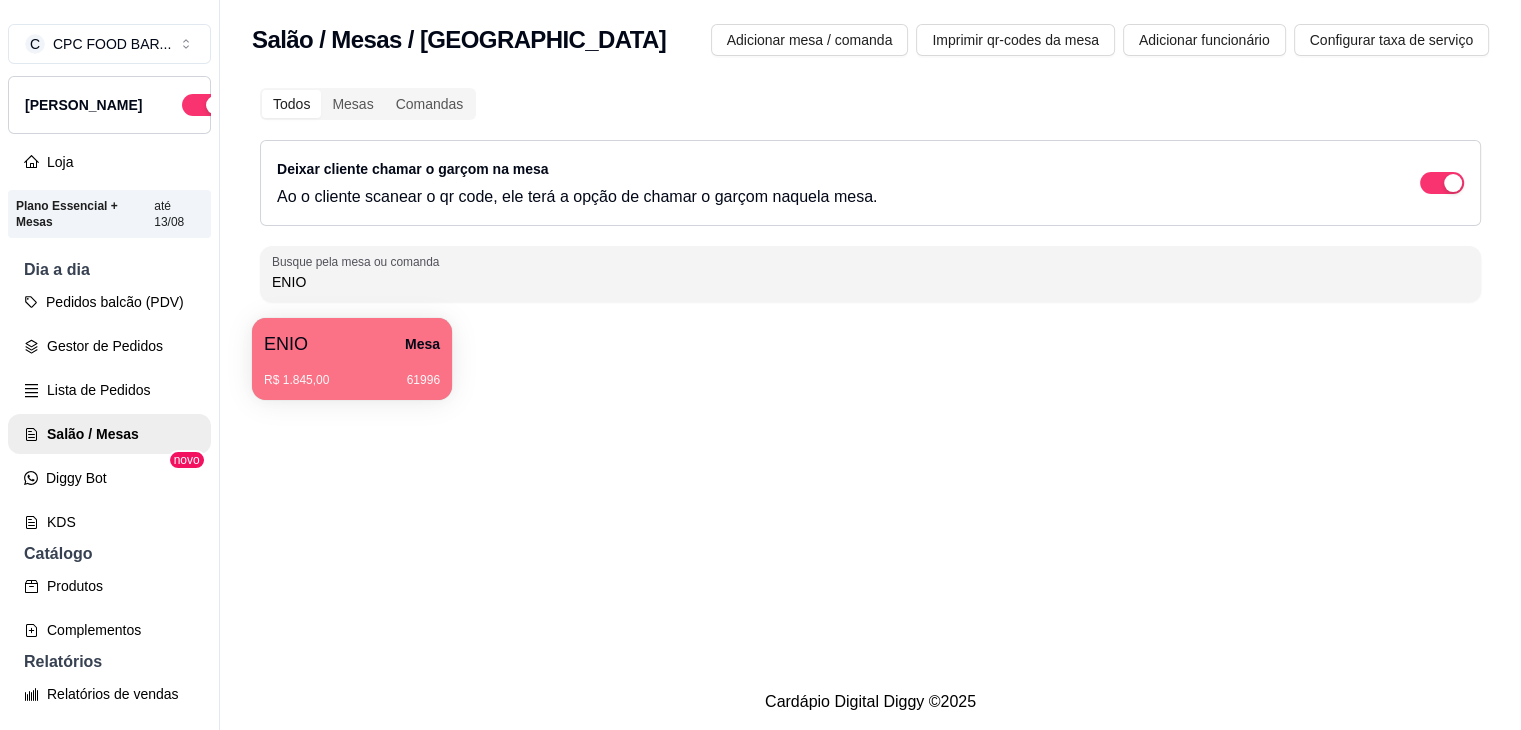 type on "ENIO" 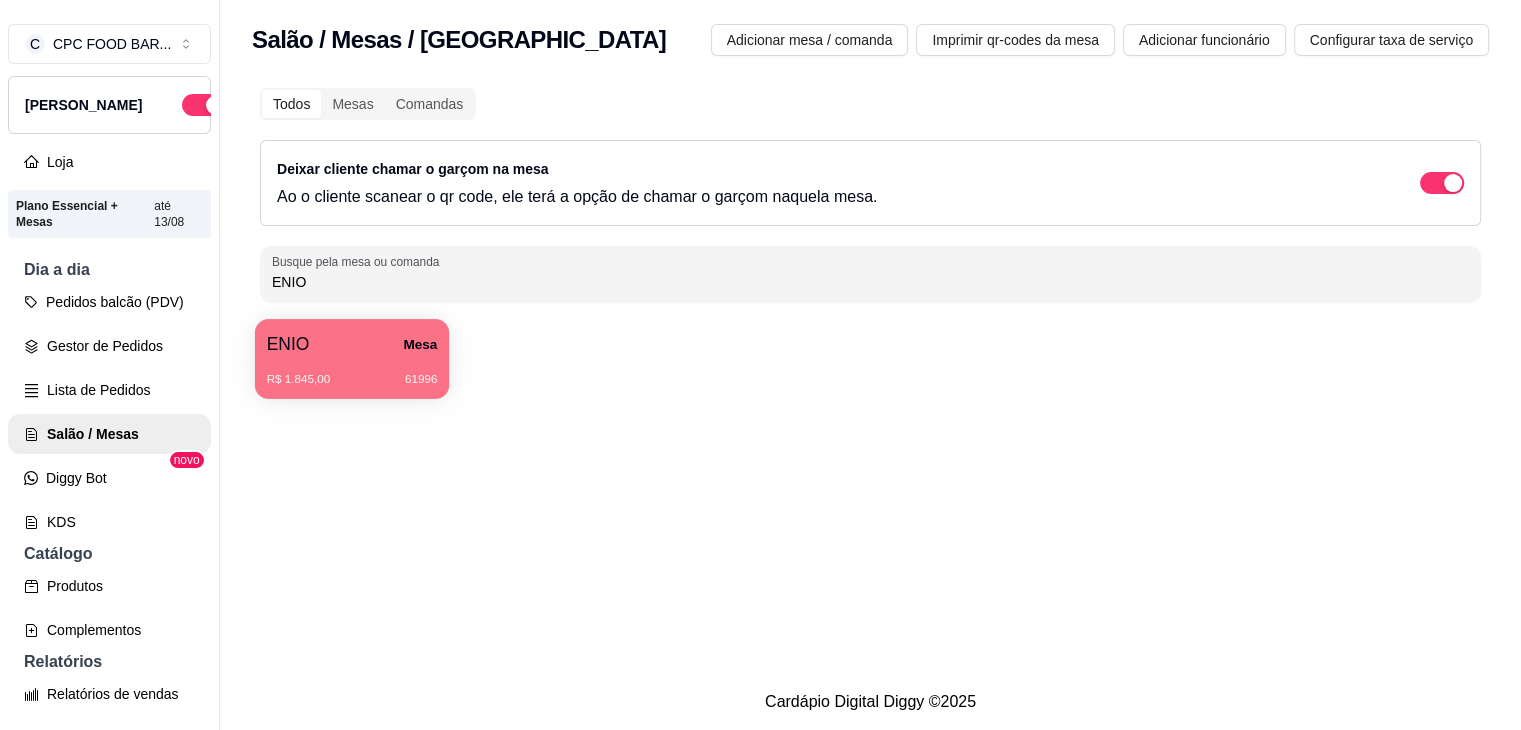 click on "R$ 1.845,00 61996" at bounding box center [352, 372] 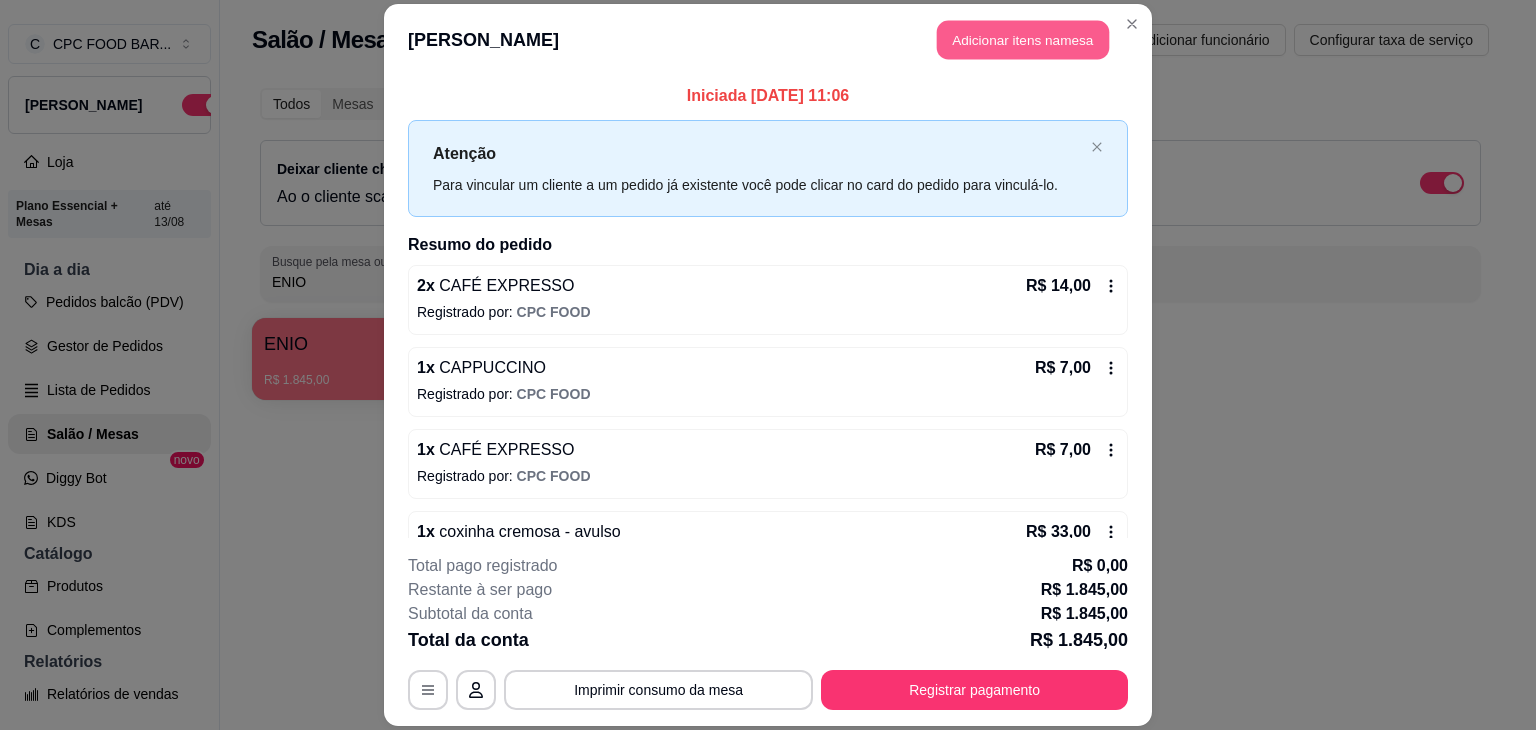 click on "Adicionar itens na  mesa" at bounding box center (1023, 39) 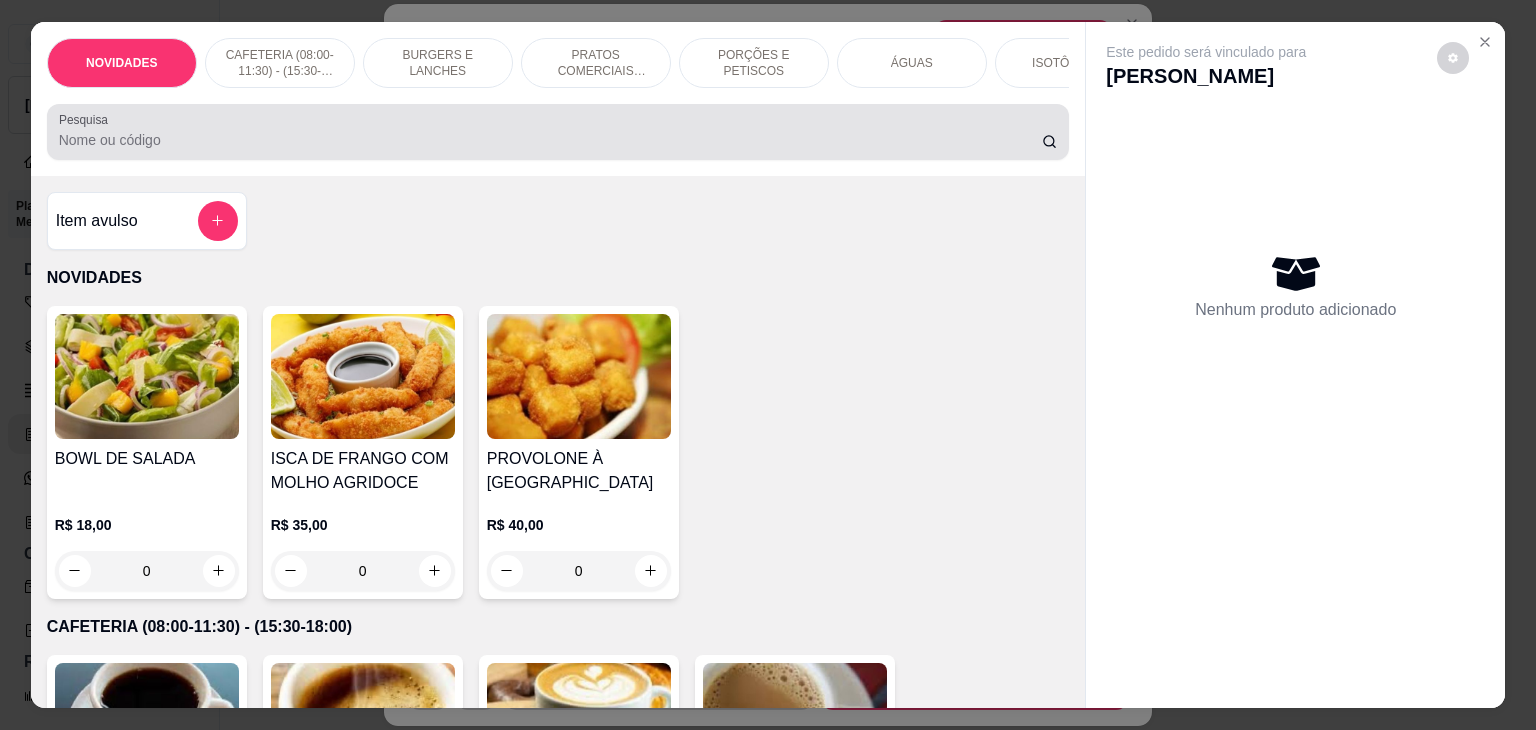 click on "Pesquisa" at bounding box center (558, 132) 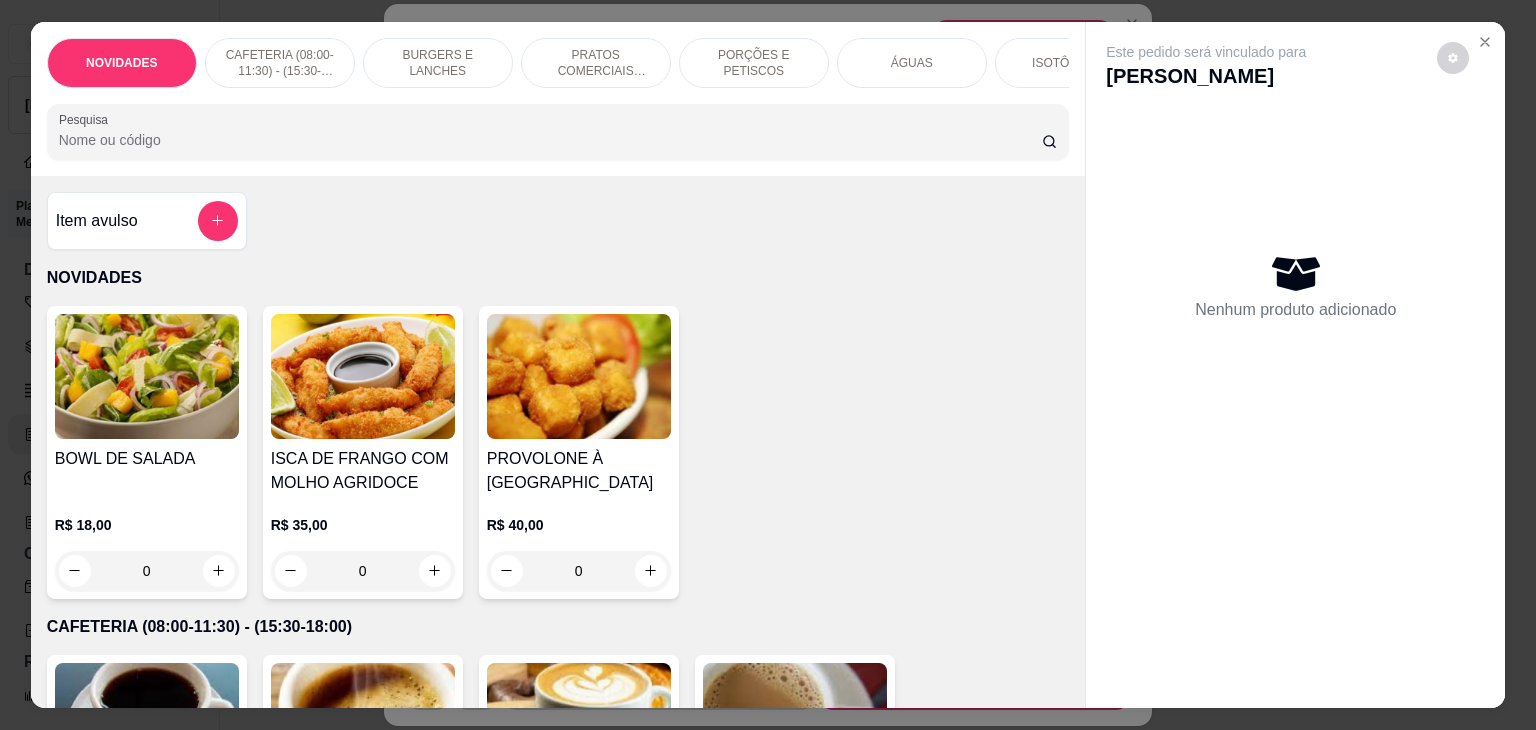 click on "ÁGUAS" at bounding box center [912, 63] 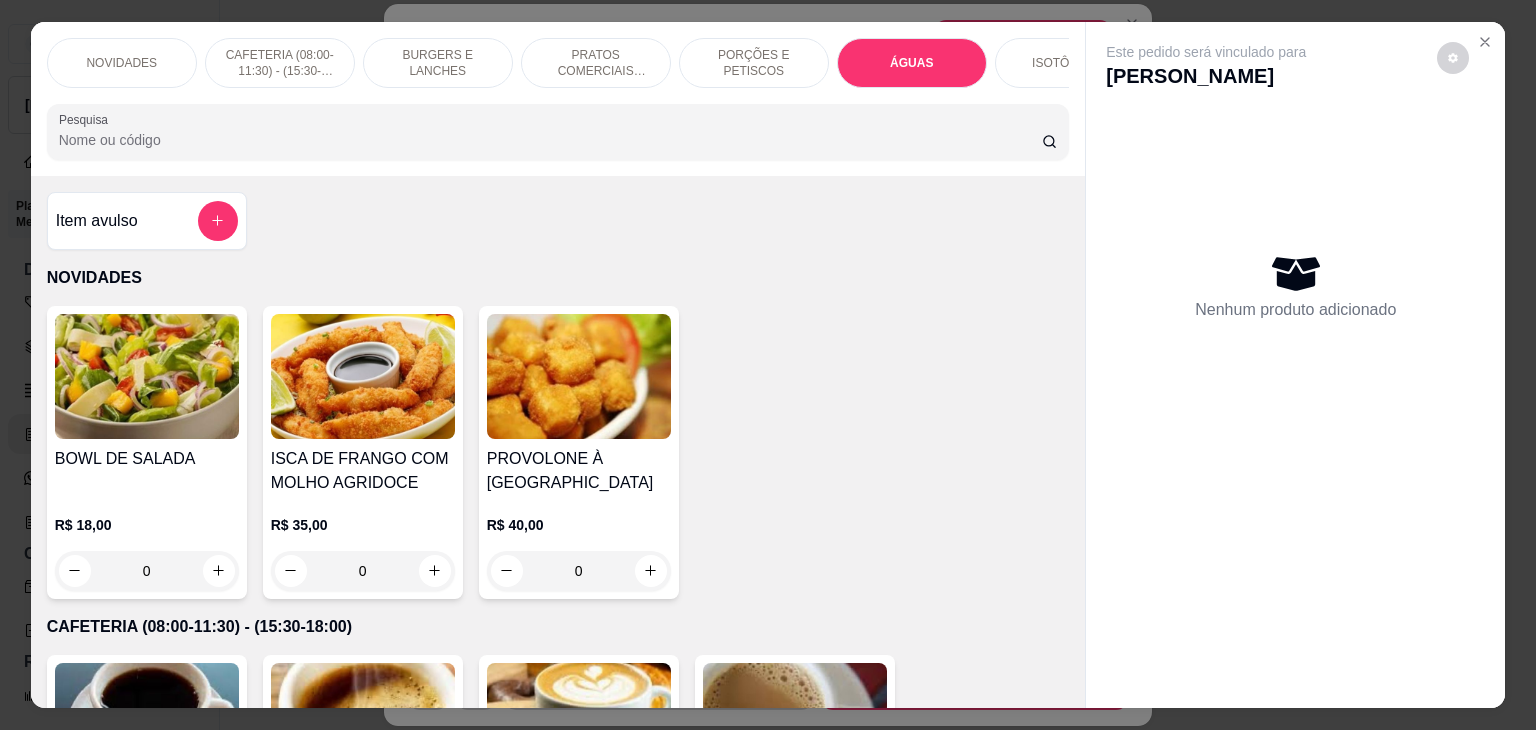scroll, scrollTop: 3544, scrollLeft: 0, axis: vertical 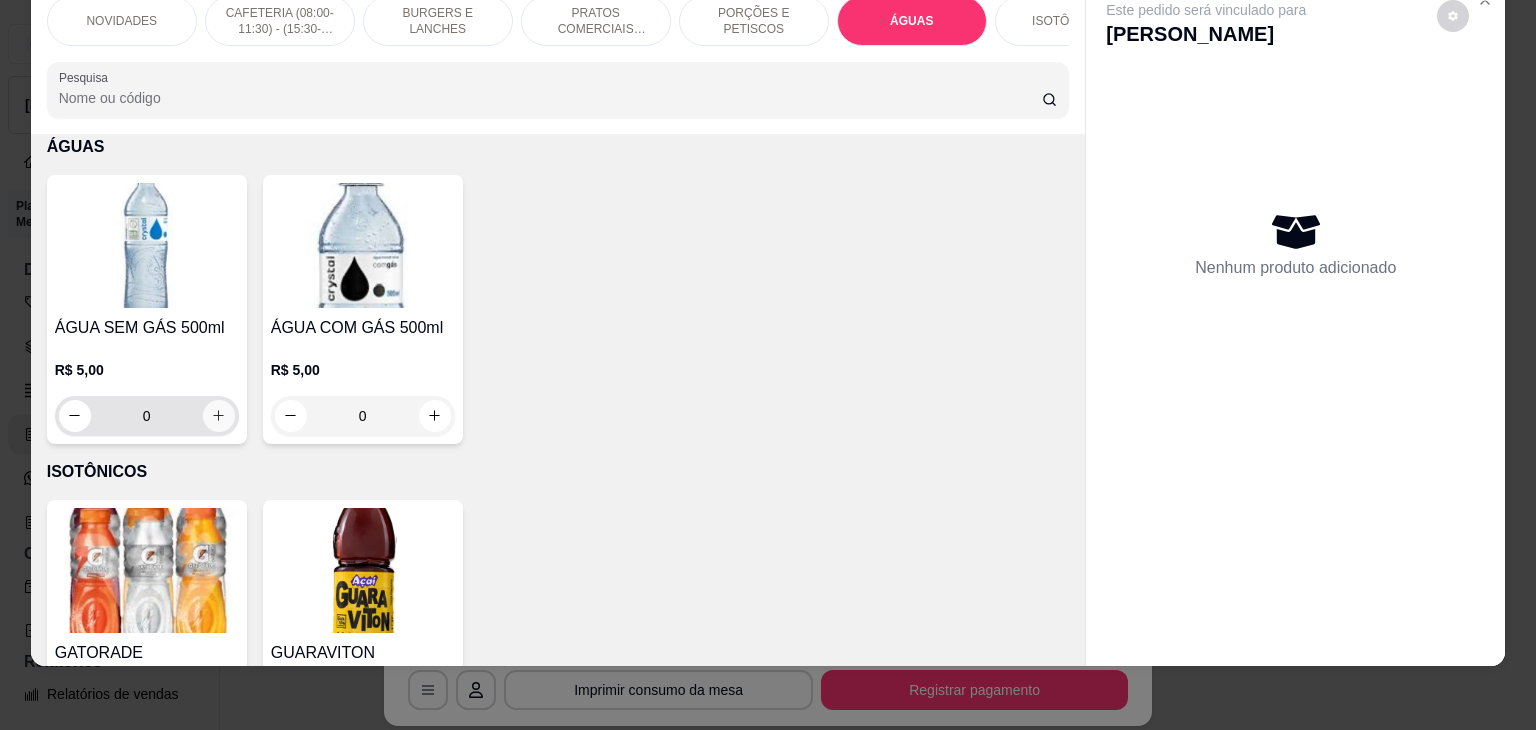 click 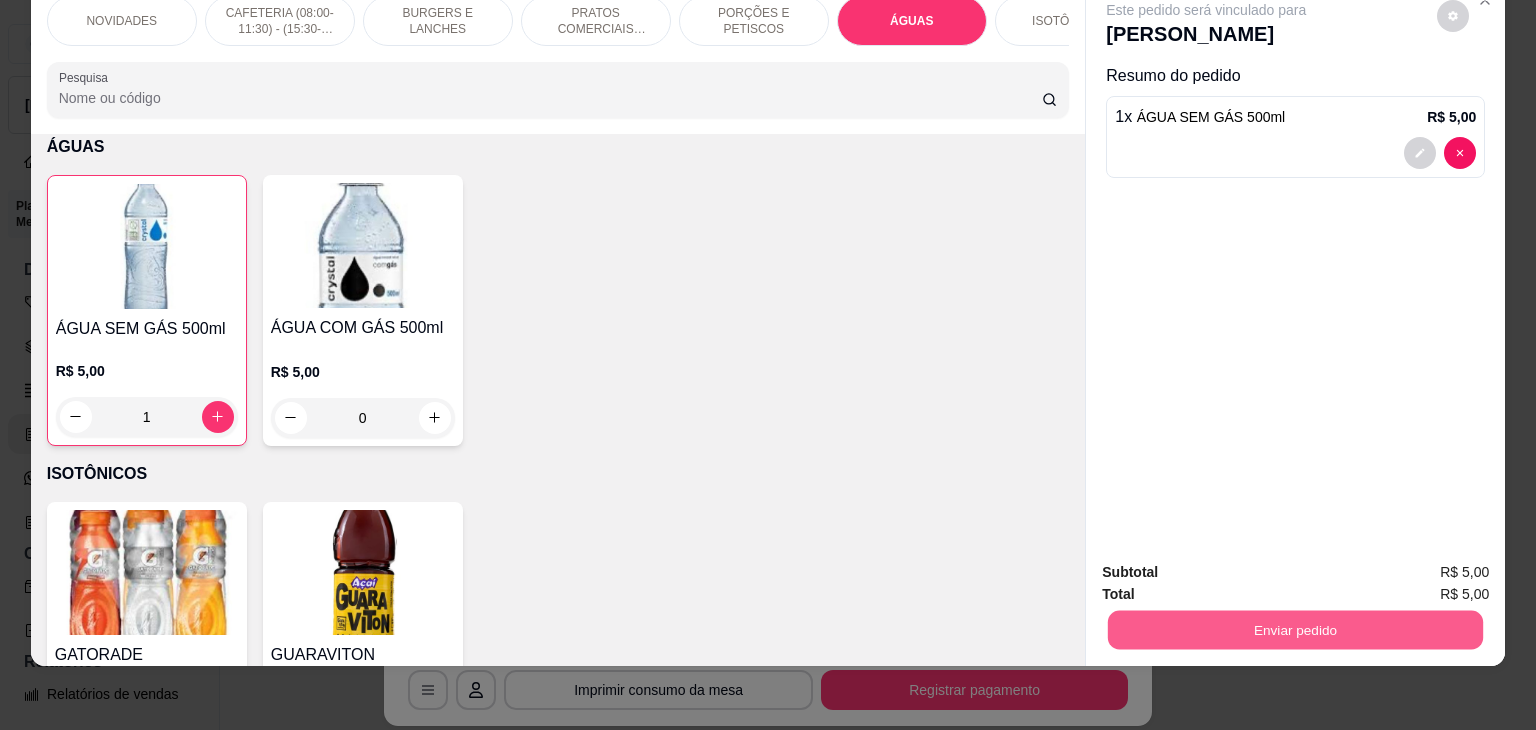 click on "Enviar pedido" at bounding box center (1295, 630) 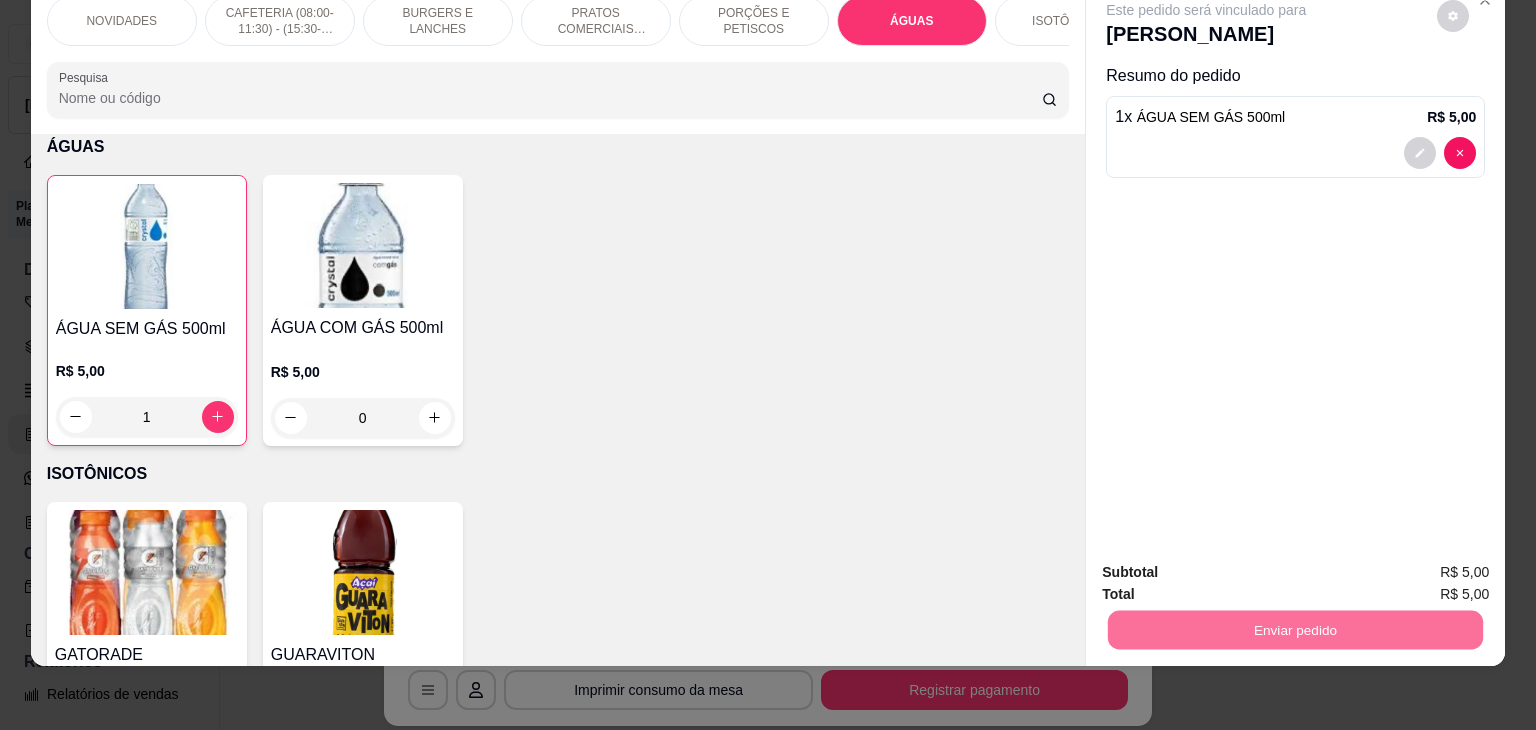 click on "Não registrar e enviar pedido" at bounding box center [1229, 566] 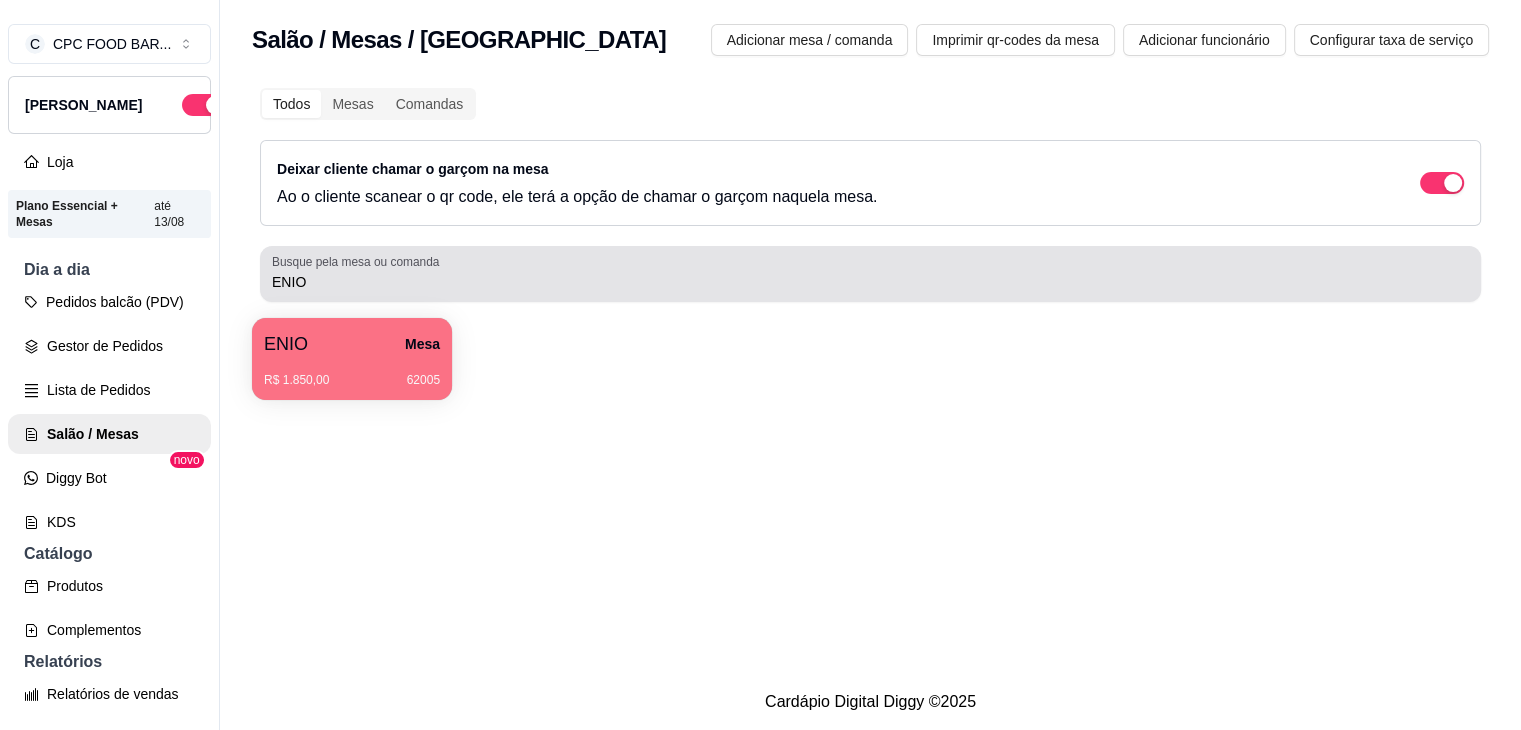click on "ENIO" at bounding box center [870, 282] 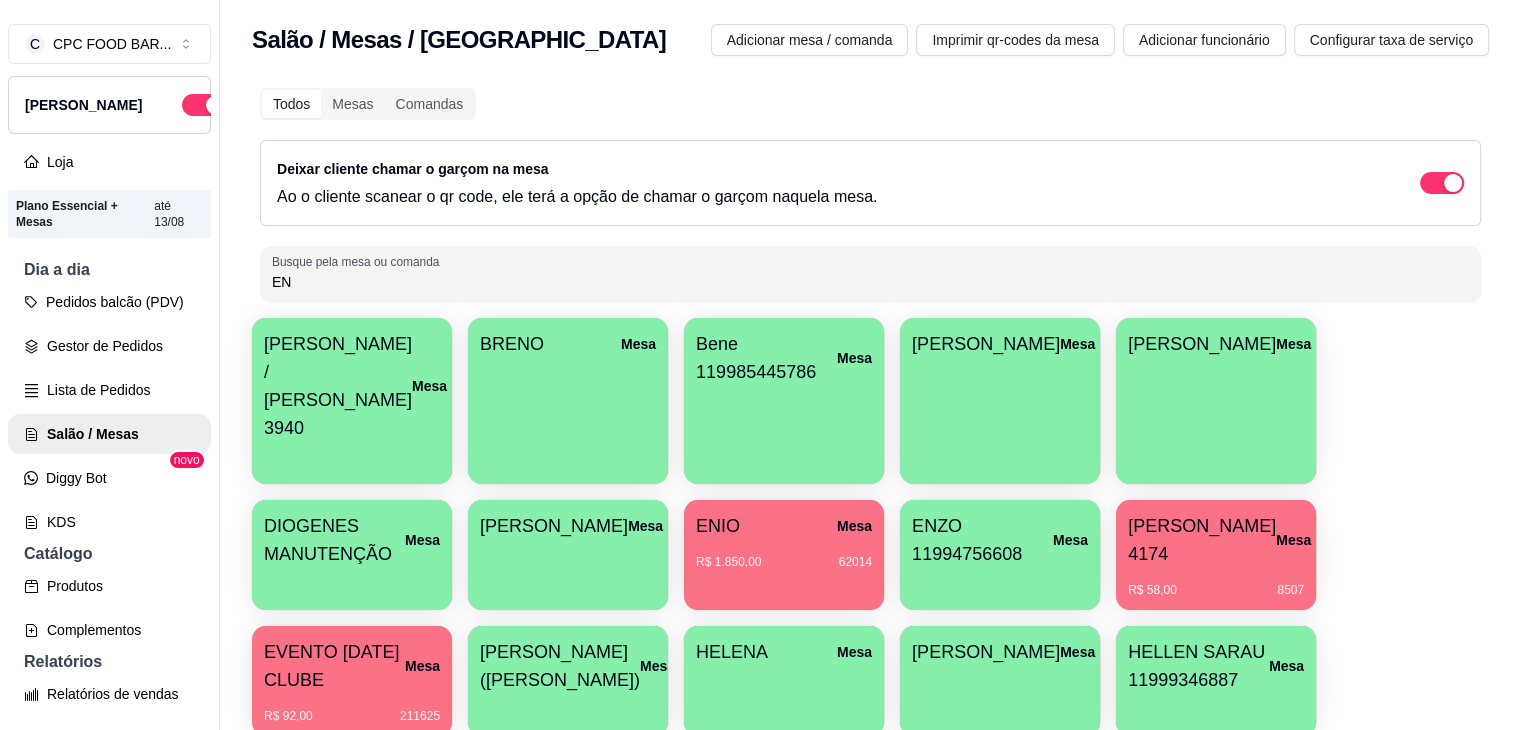 type on "E" 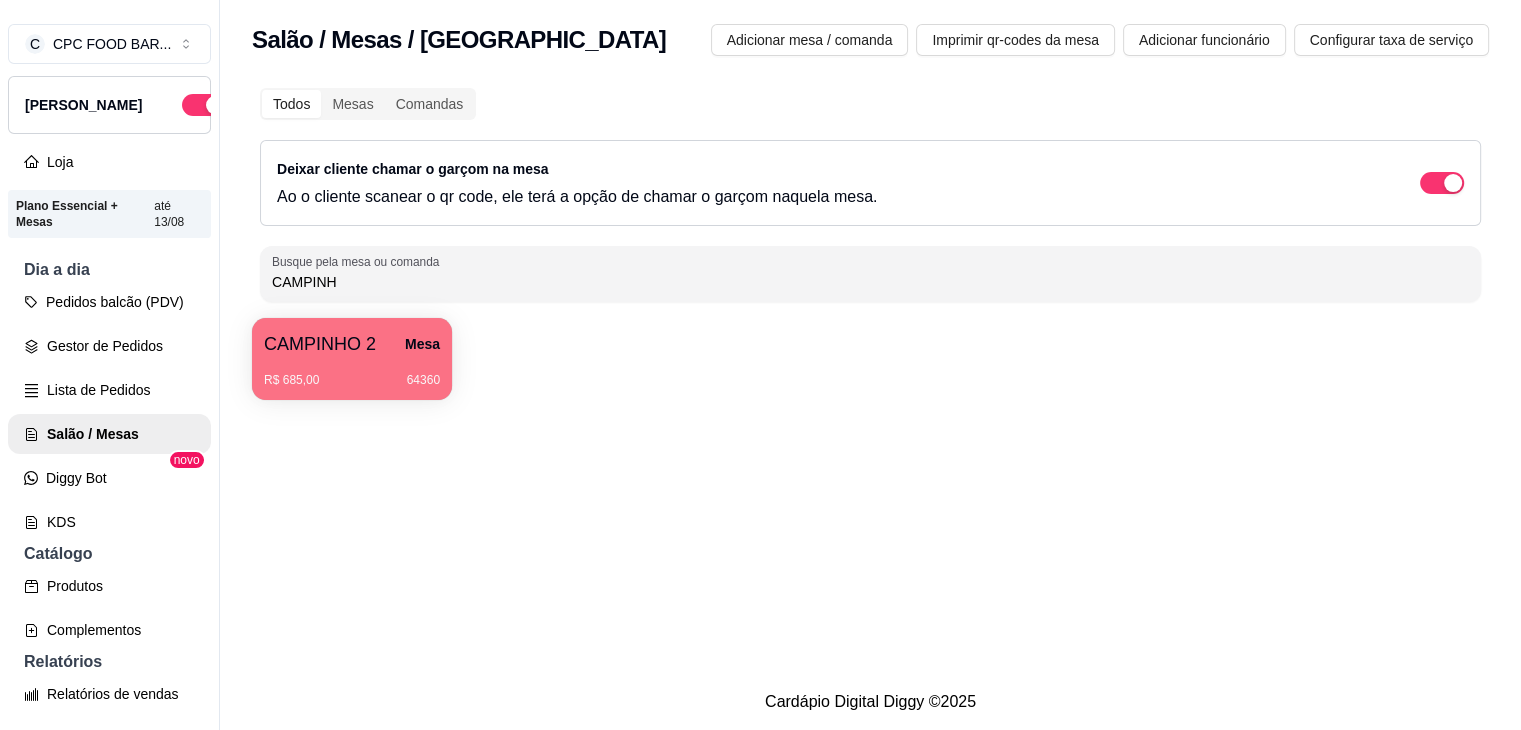 type on "CAMPINH" 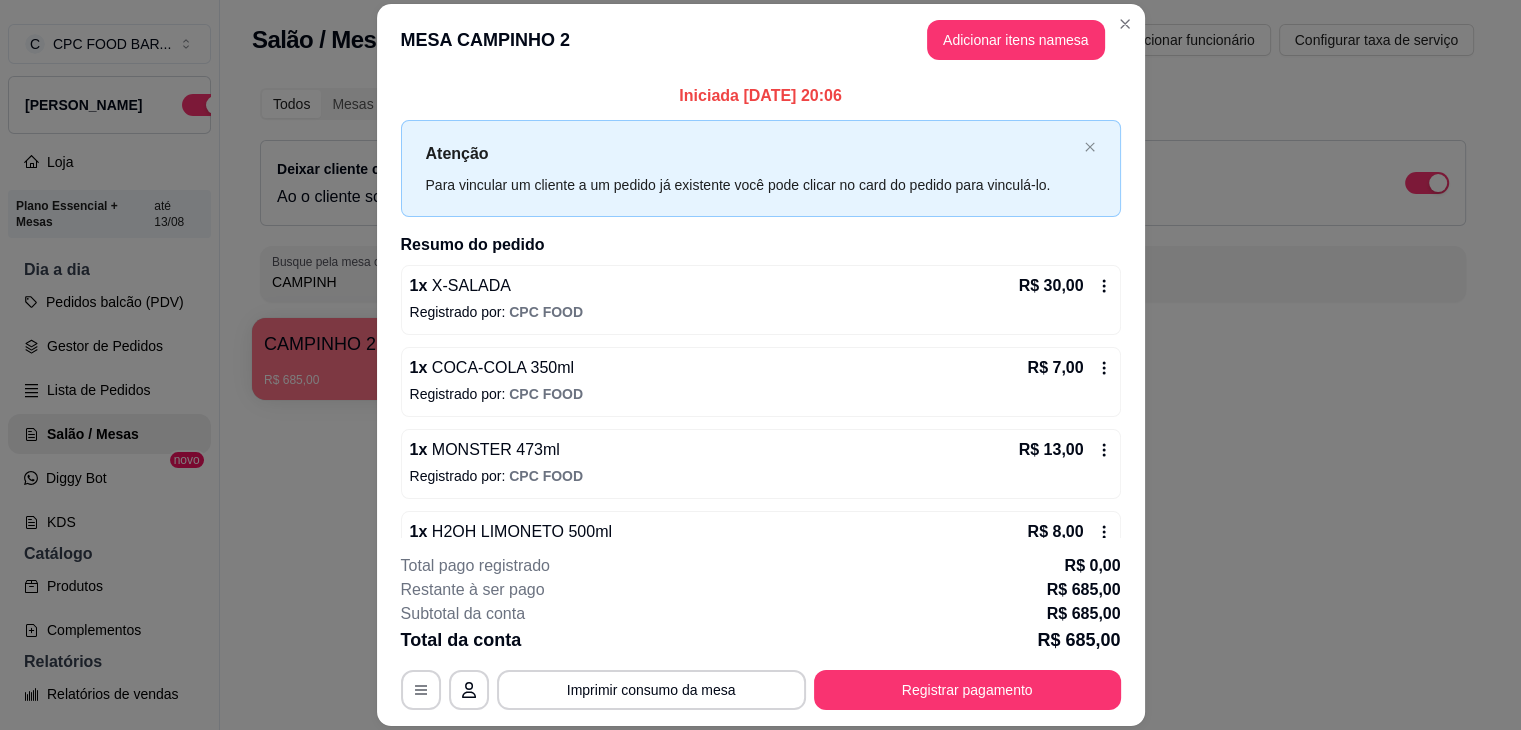 type 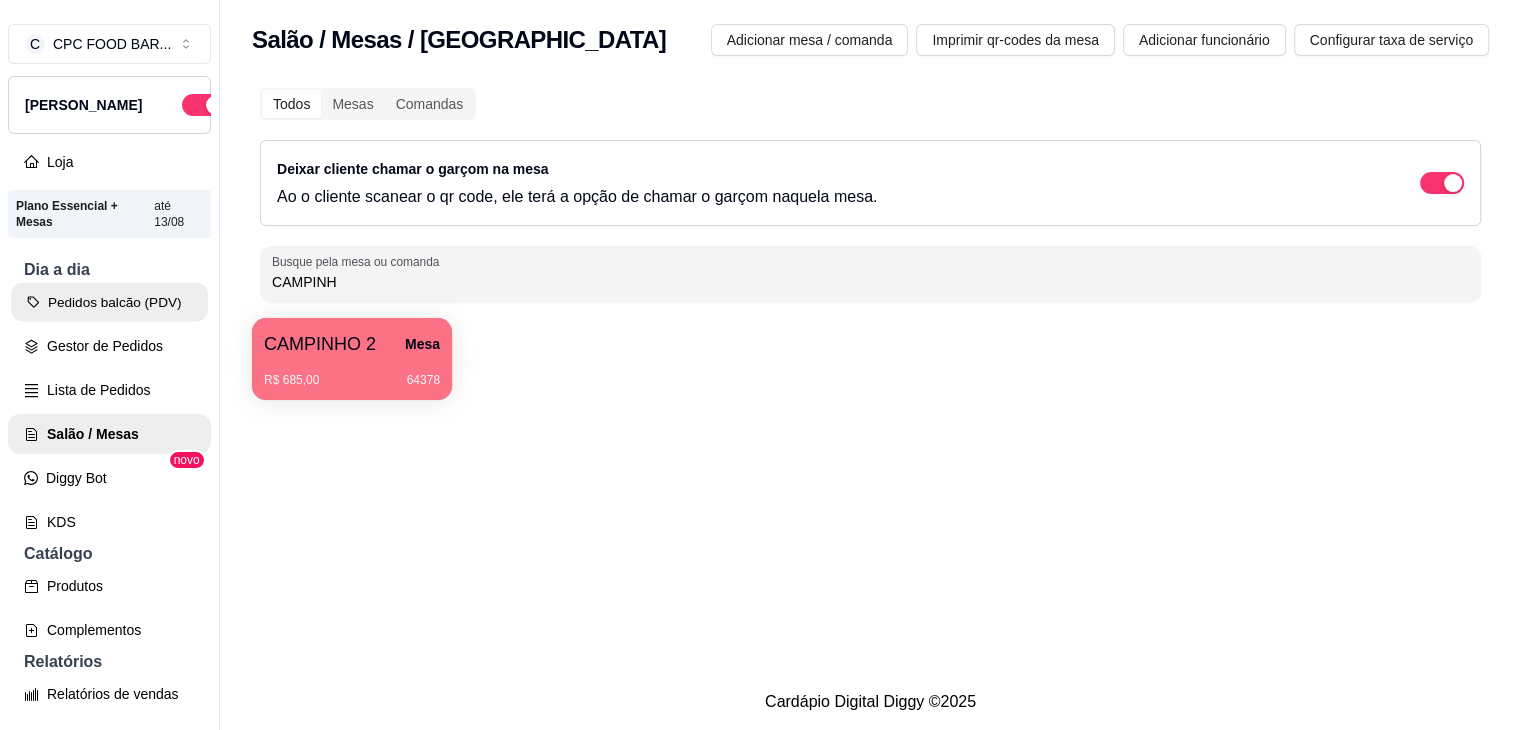 click on "Pedidos balcão (PDV)" at bounding box center (109, 302) 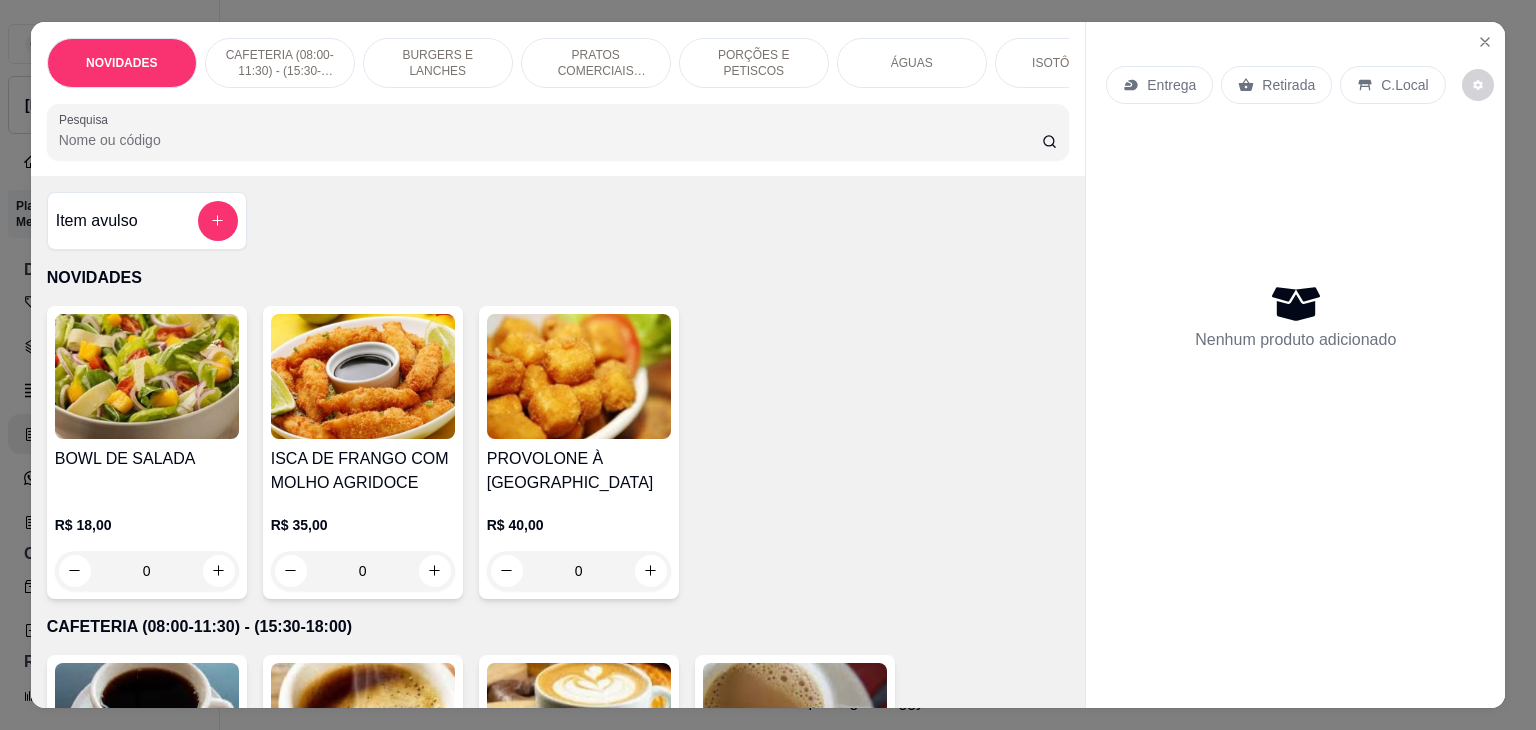click on "Pesquisa" at bounding box center (550, 140) 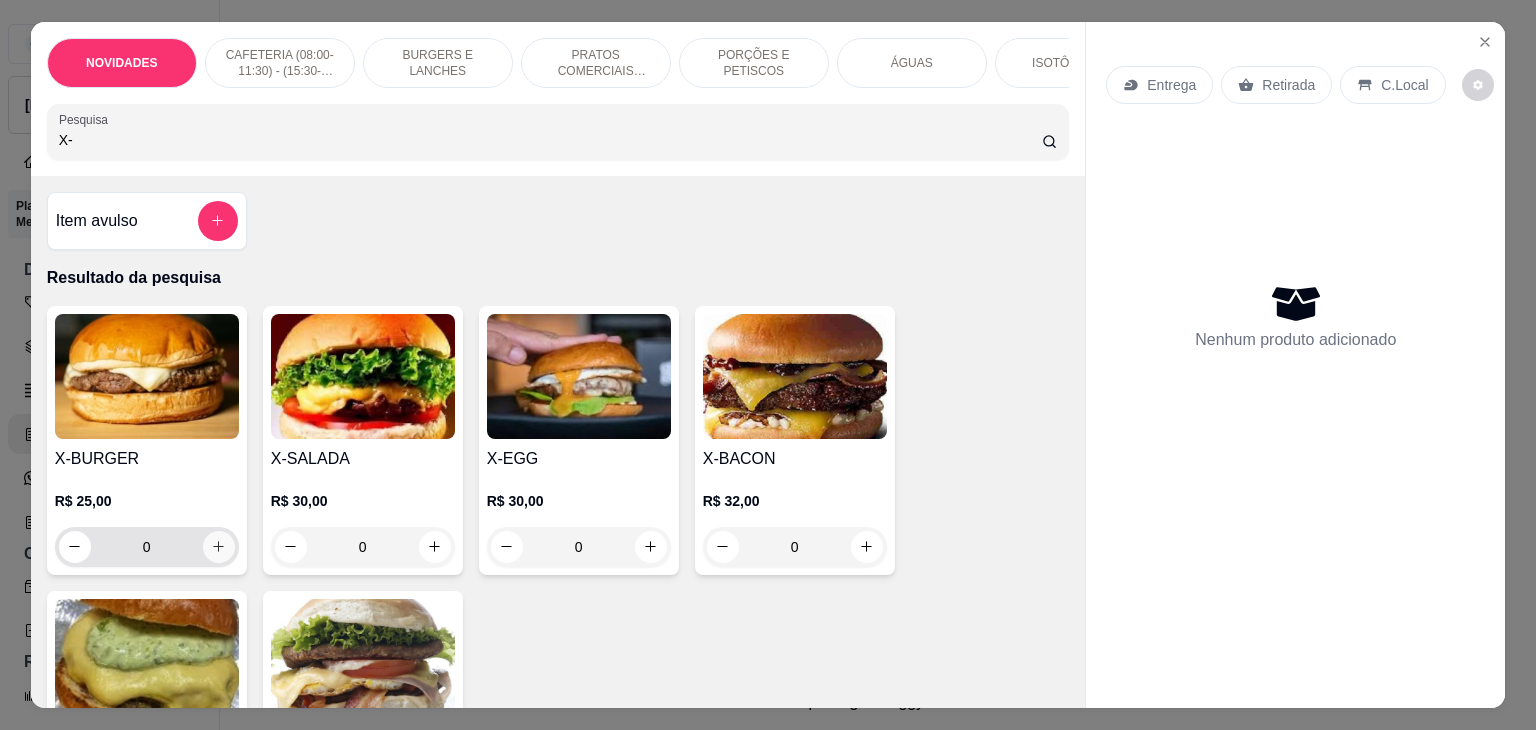 type on "X-" 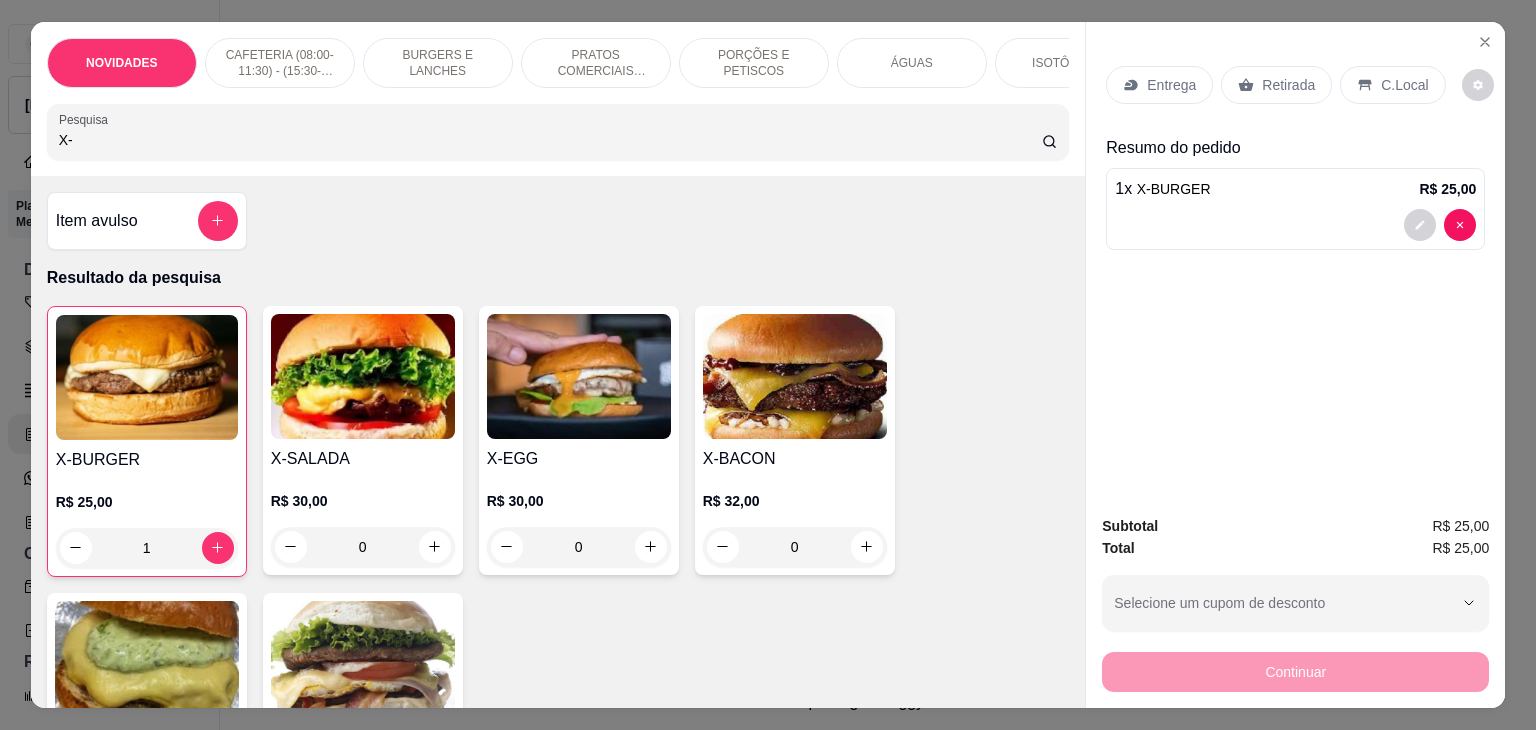 drag, startPoint x: 75, startPoint y: 141, endPoint x: 36, endPoint y: 141, distance: 39 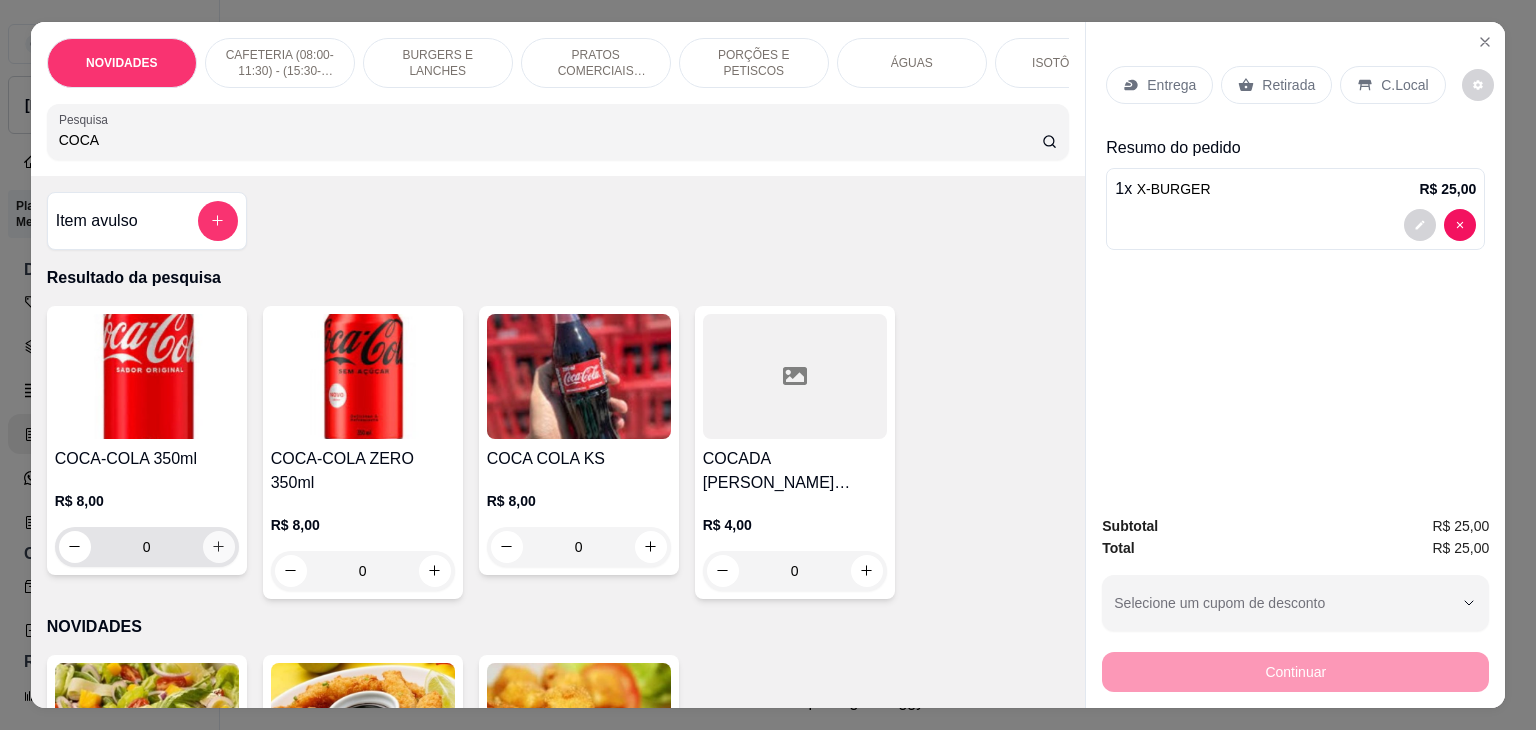 type on "COCA" 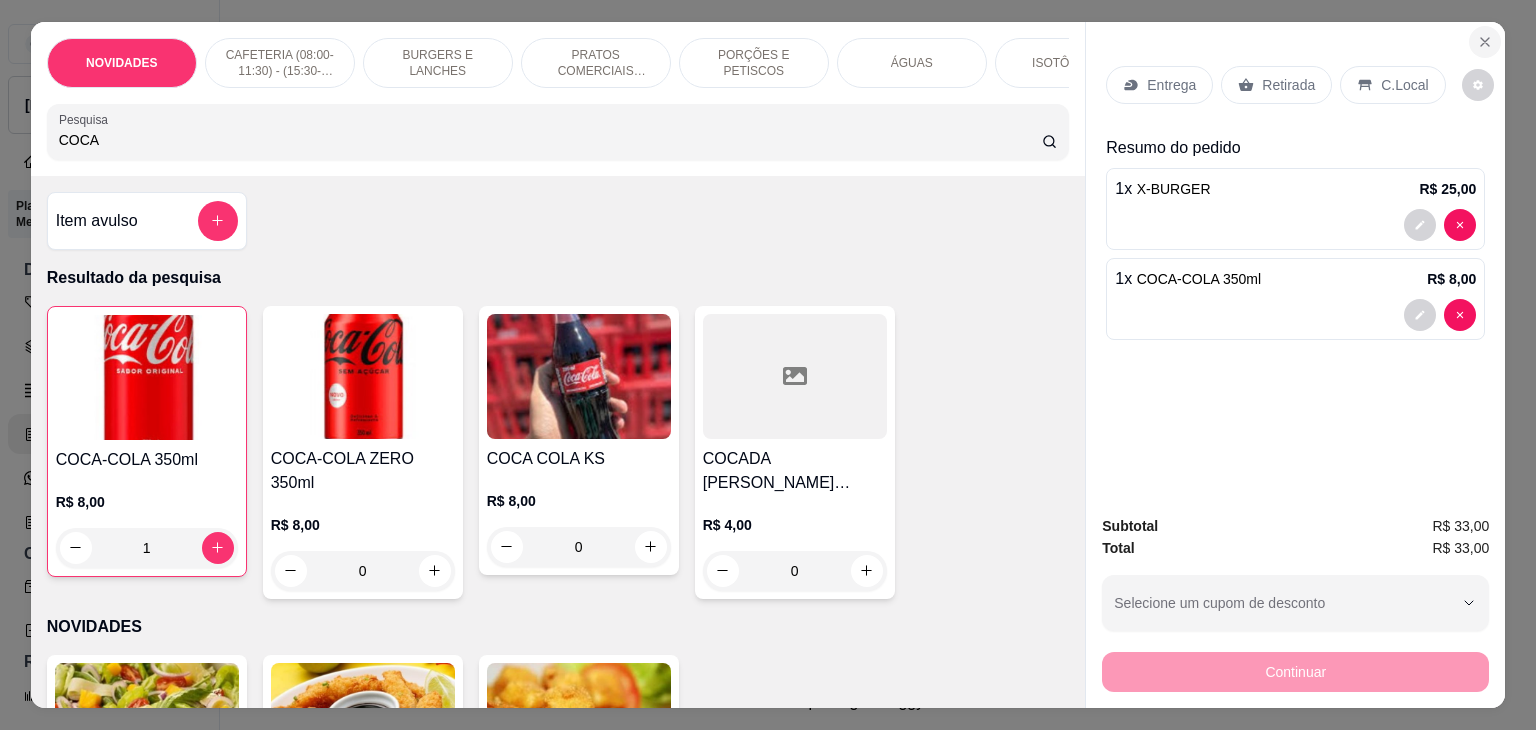 click 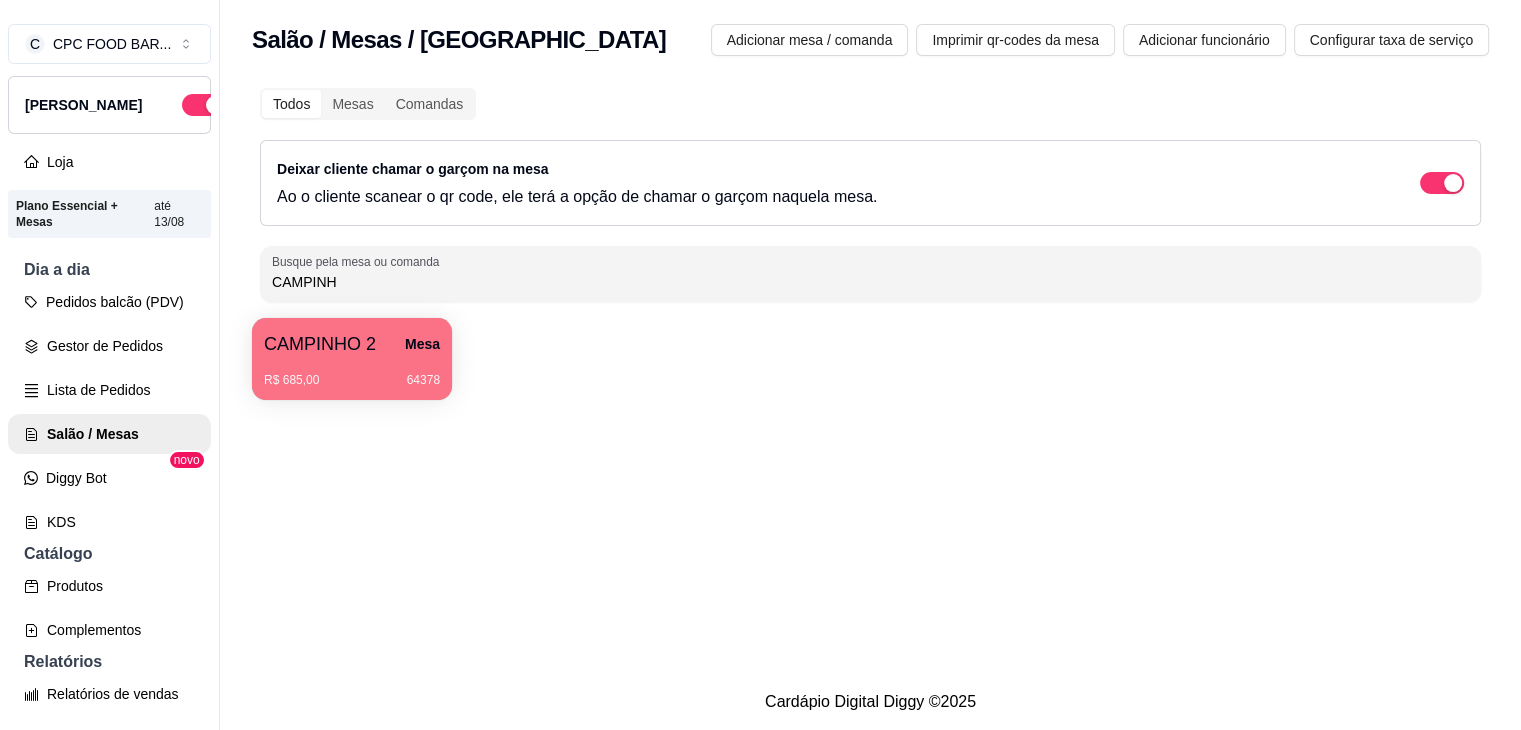 drag, startPoint x: 349, startPoint y: 285, endPoint x: 163, endPoint y: 269, distance: 186.6869 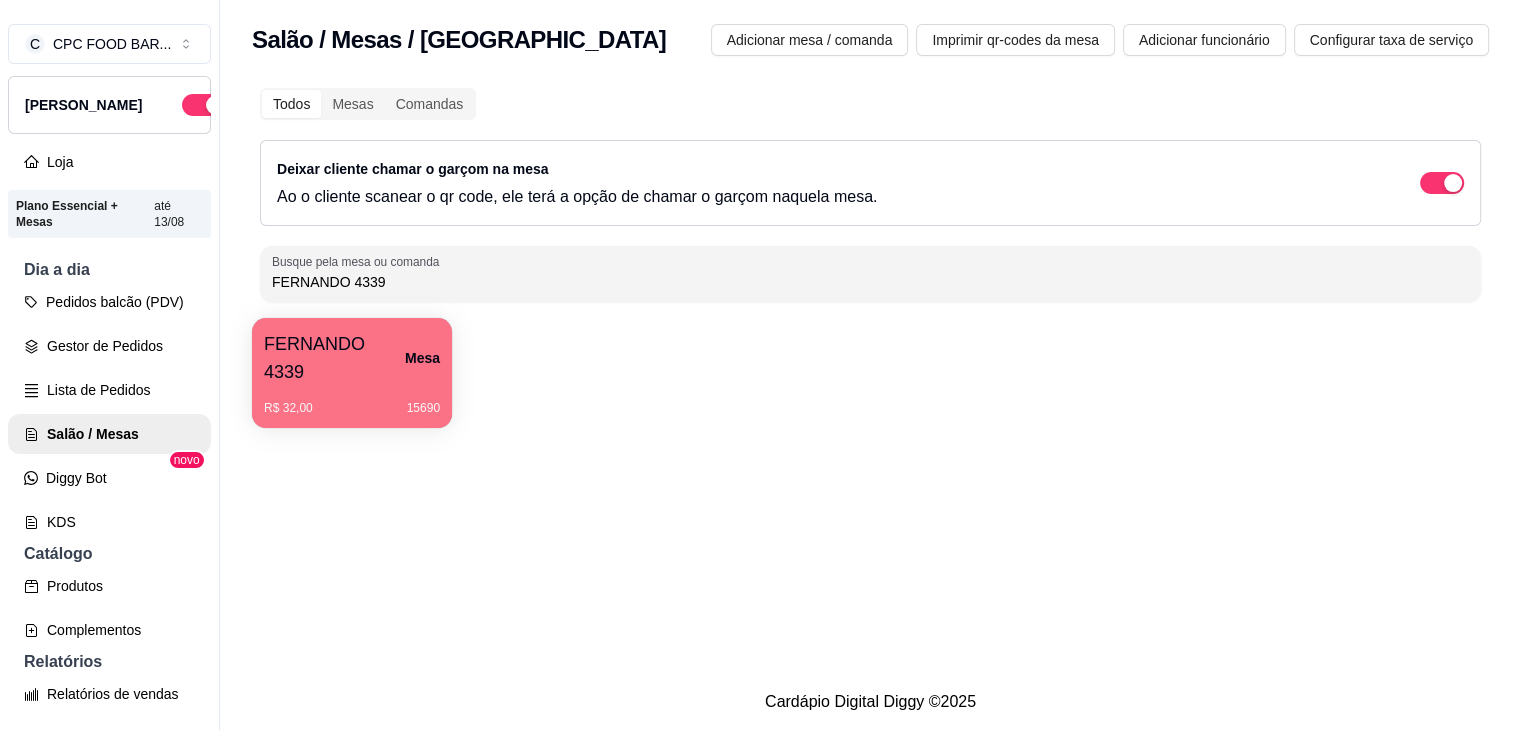 type on "FERNANDO 4339" 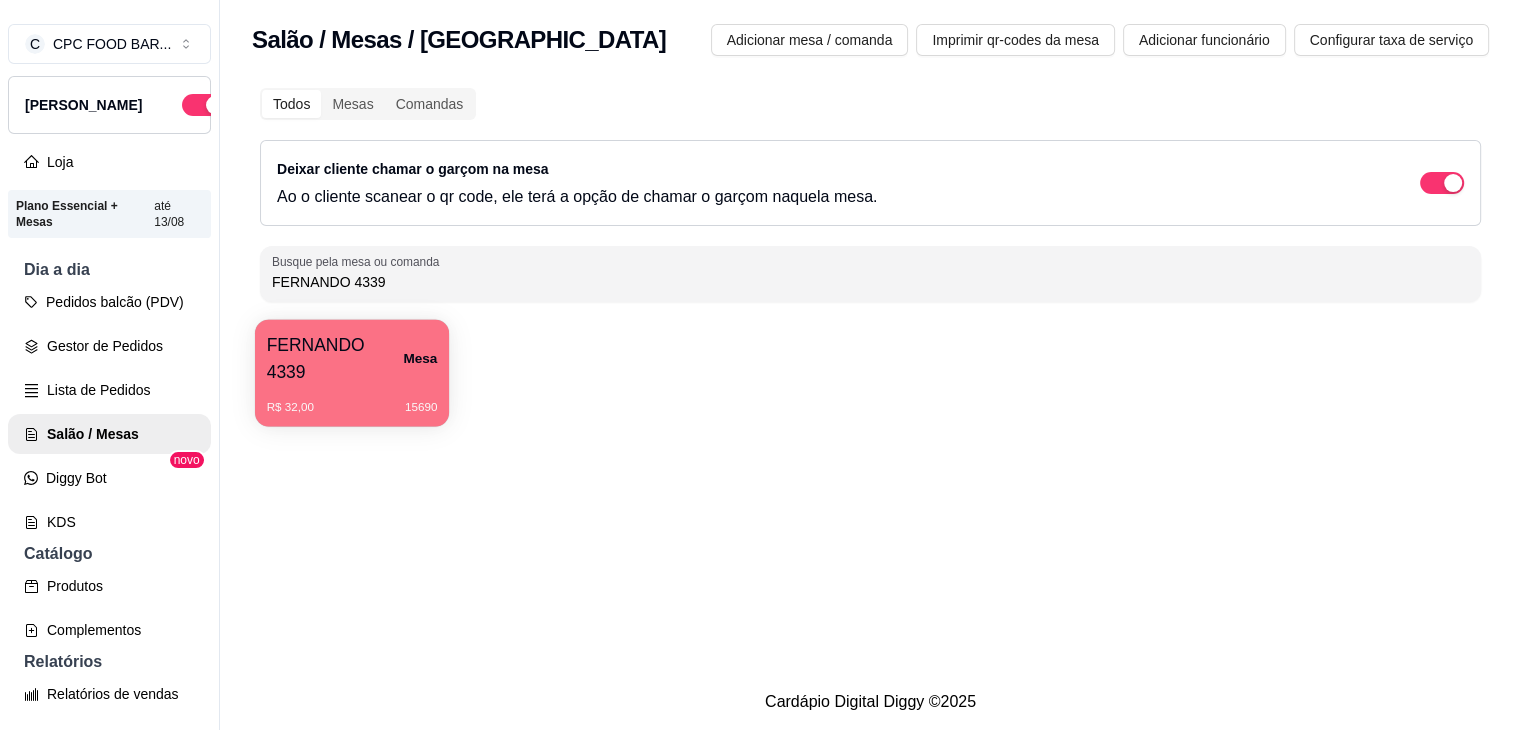 click on "FERNANDO 4339" at bounding box center [335, 358] 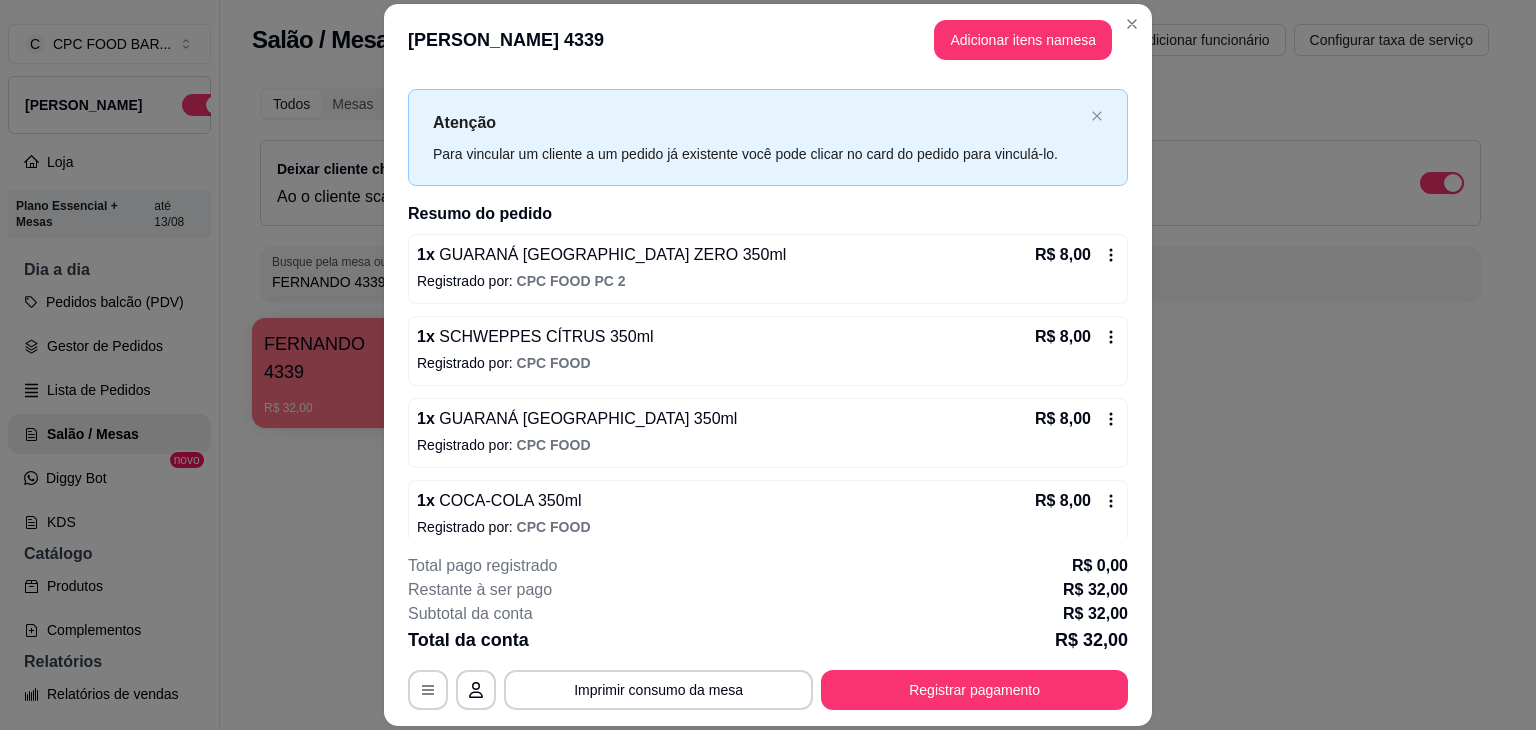 scroll, scrollTop: 48, scrollLeft: 0, axis: vertical 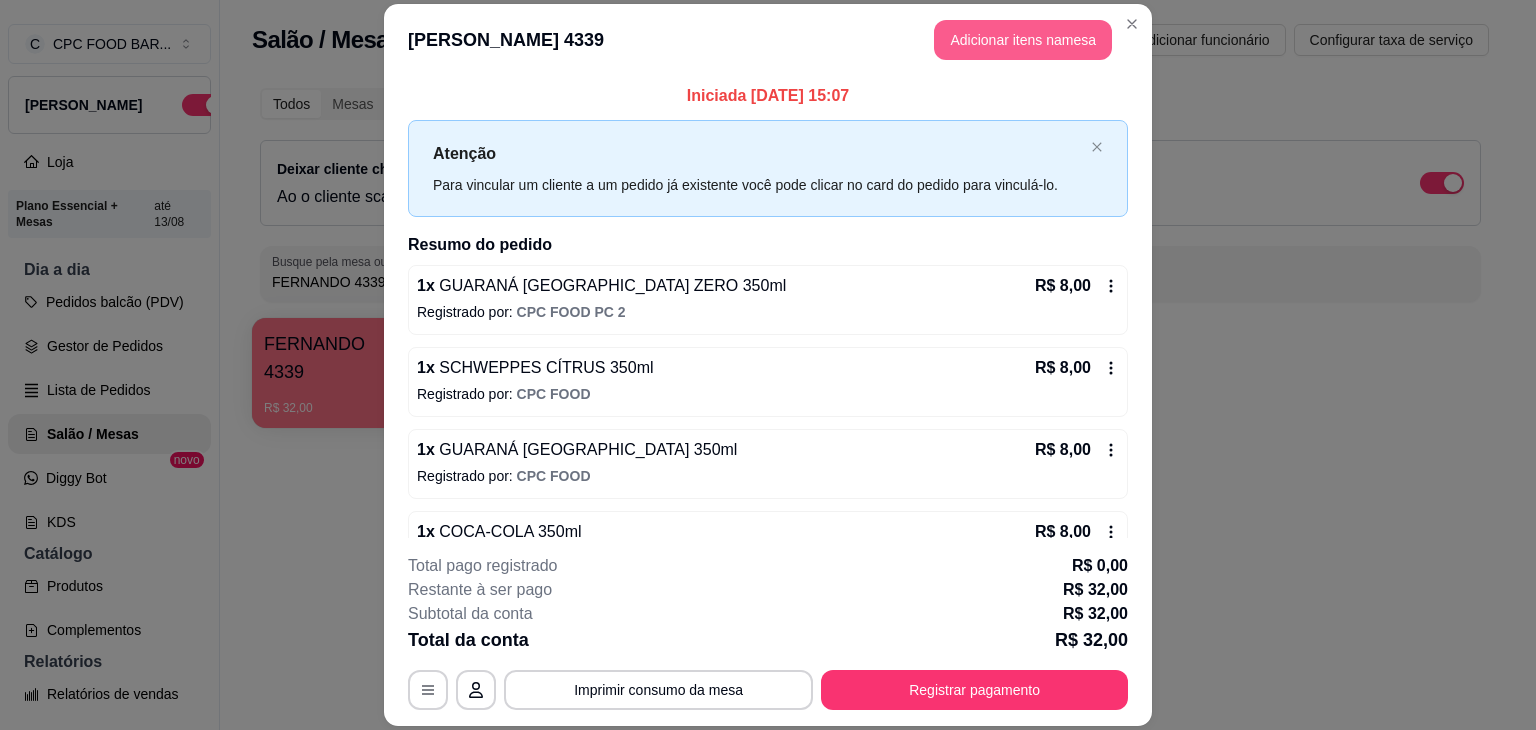 click on "Adicionar itens na  mesa" at bounding box center [1023, 40] 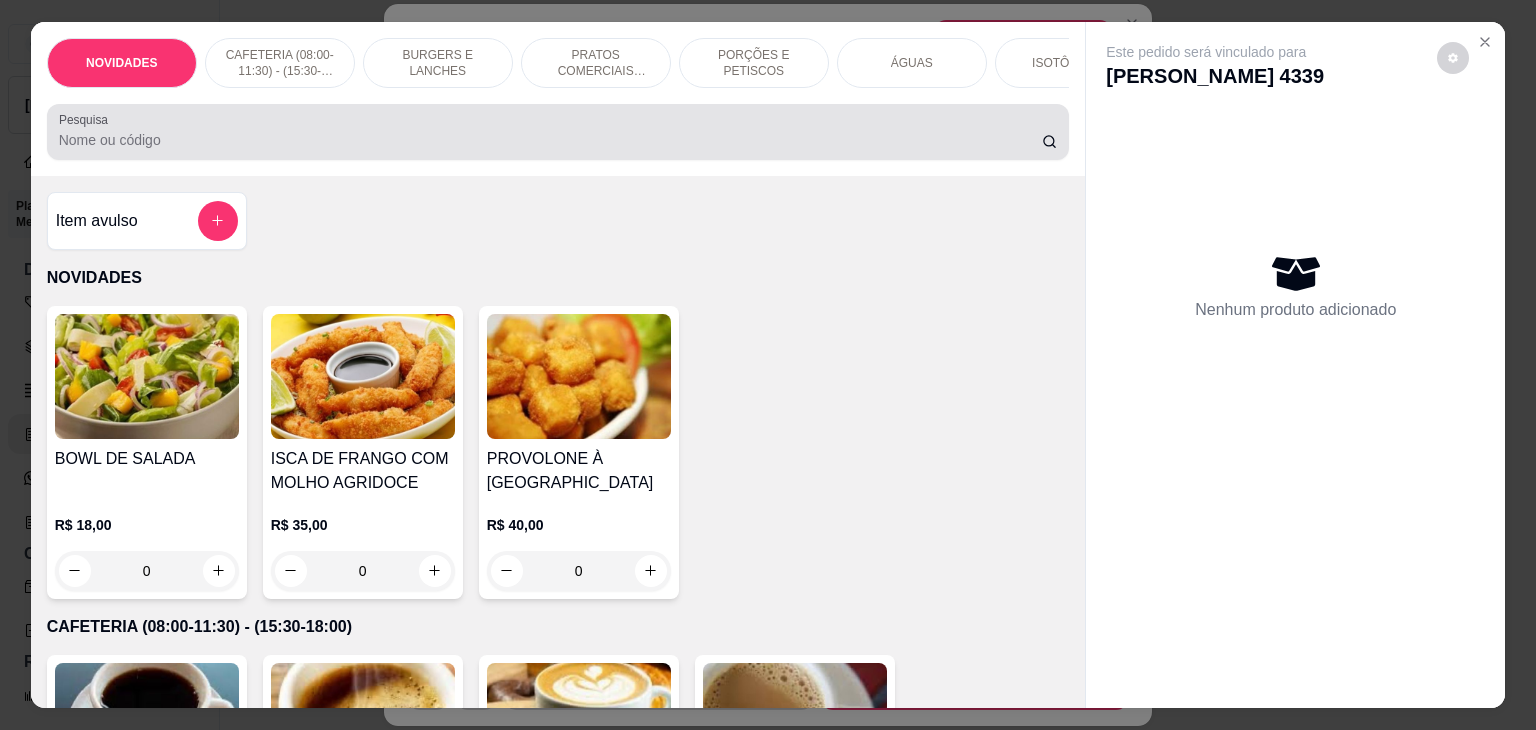 click on "Pesquisa" at bounding box center [558, 132] 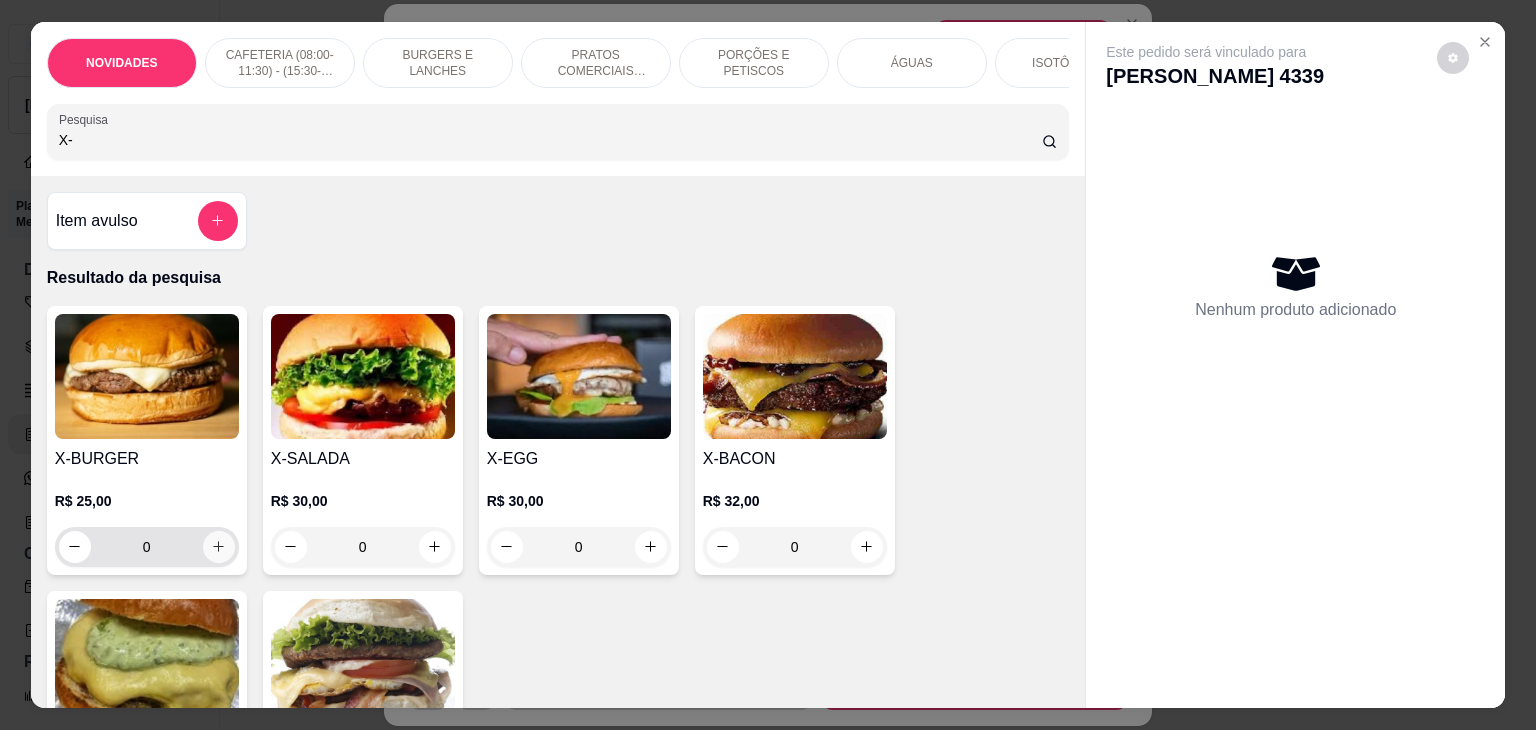 type on "X-" 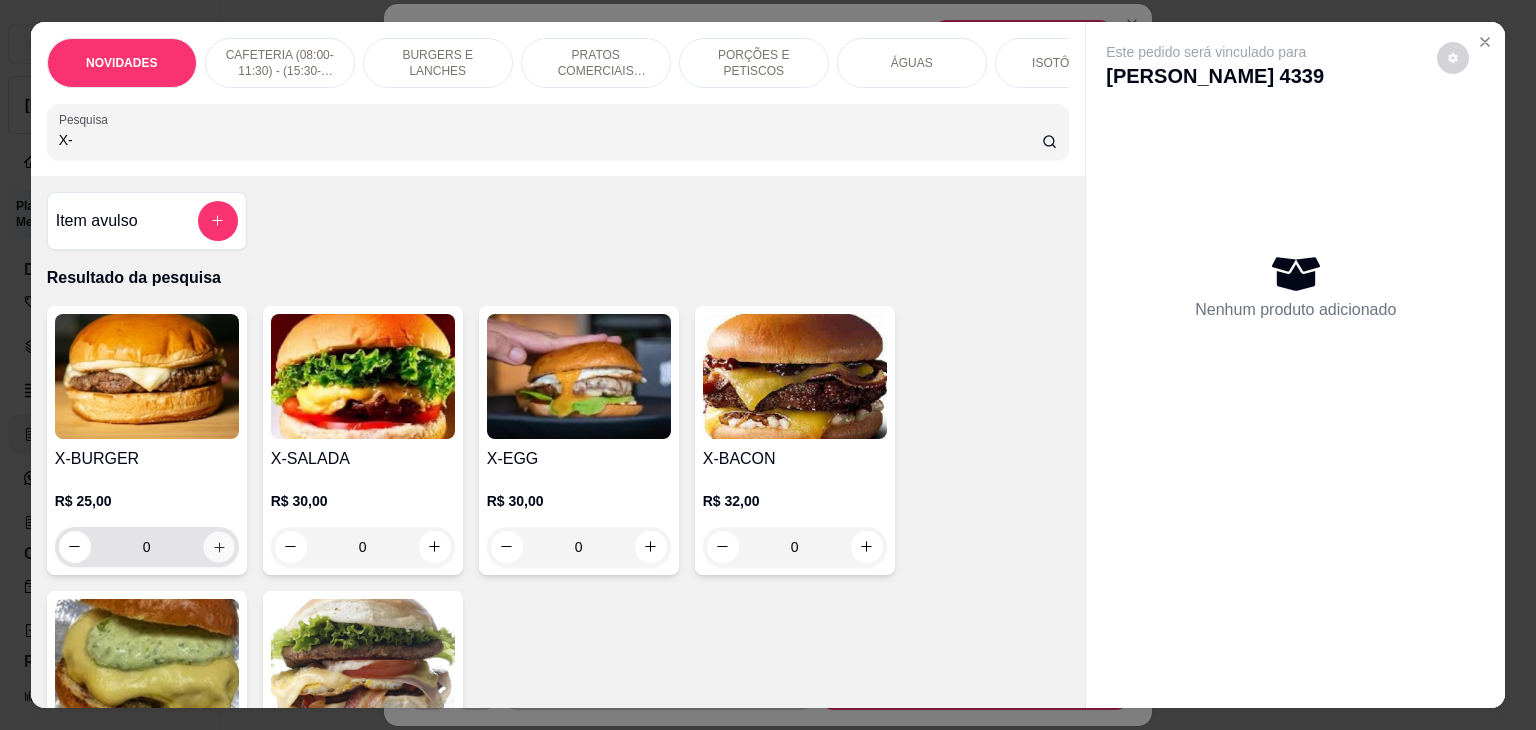 click 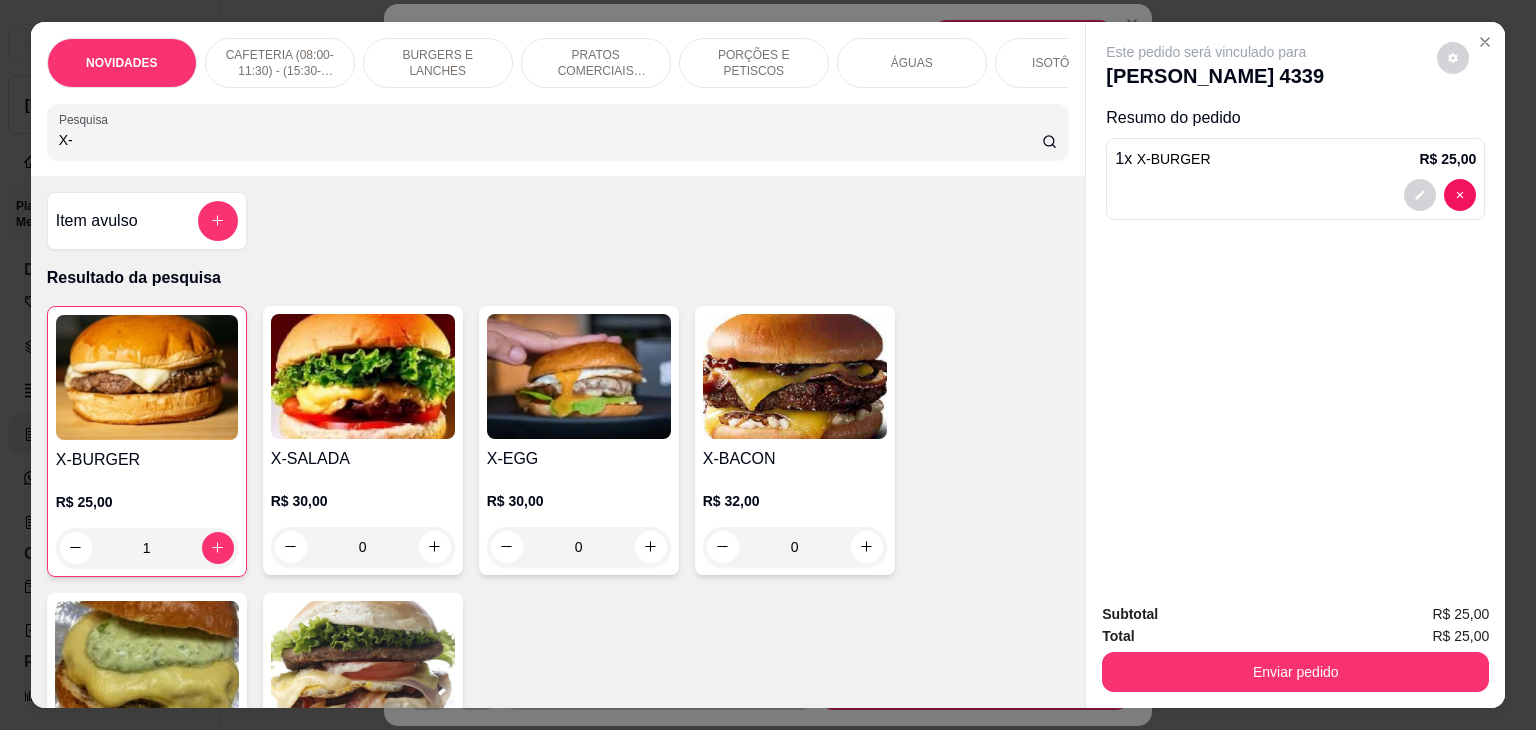 drag, startPoint x: 99, startPoint y: 148, endPoint x: 4, endPoint y: 142, distance: 95.189285 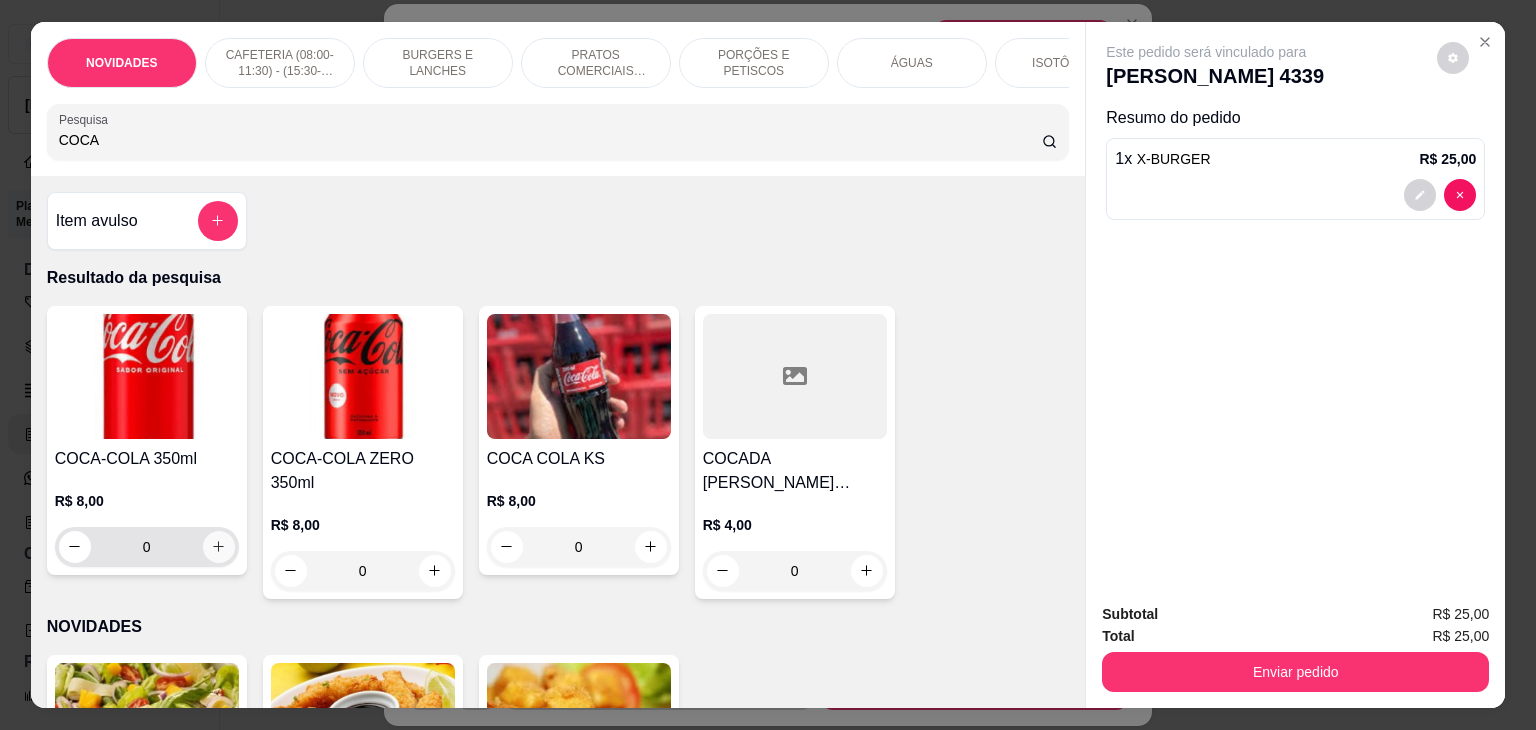 type on "COCA" 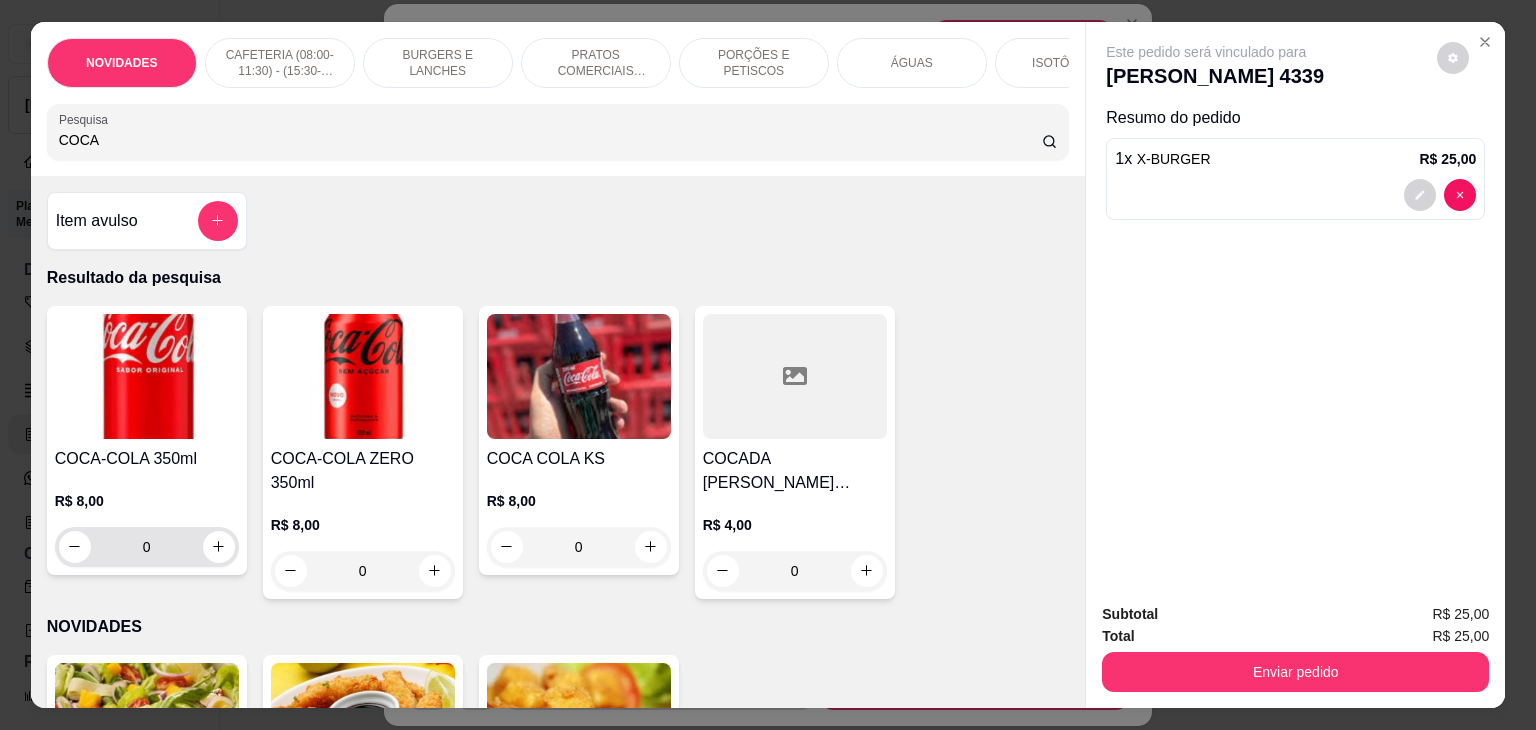 click on "0" at bounding box center (147, 547) 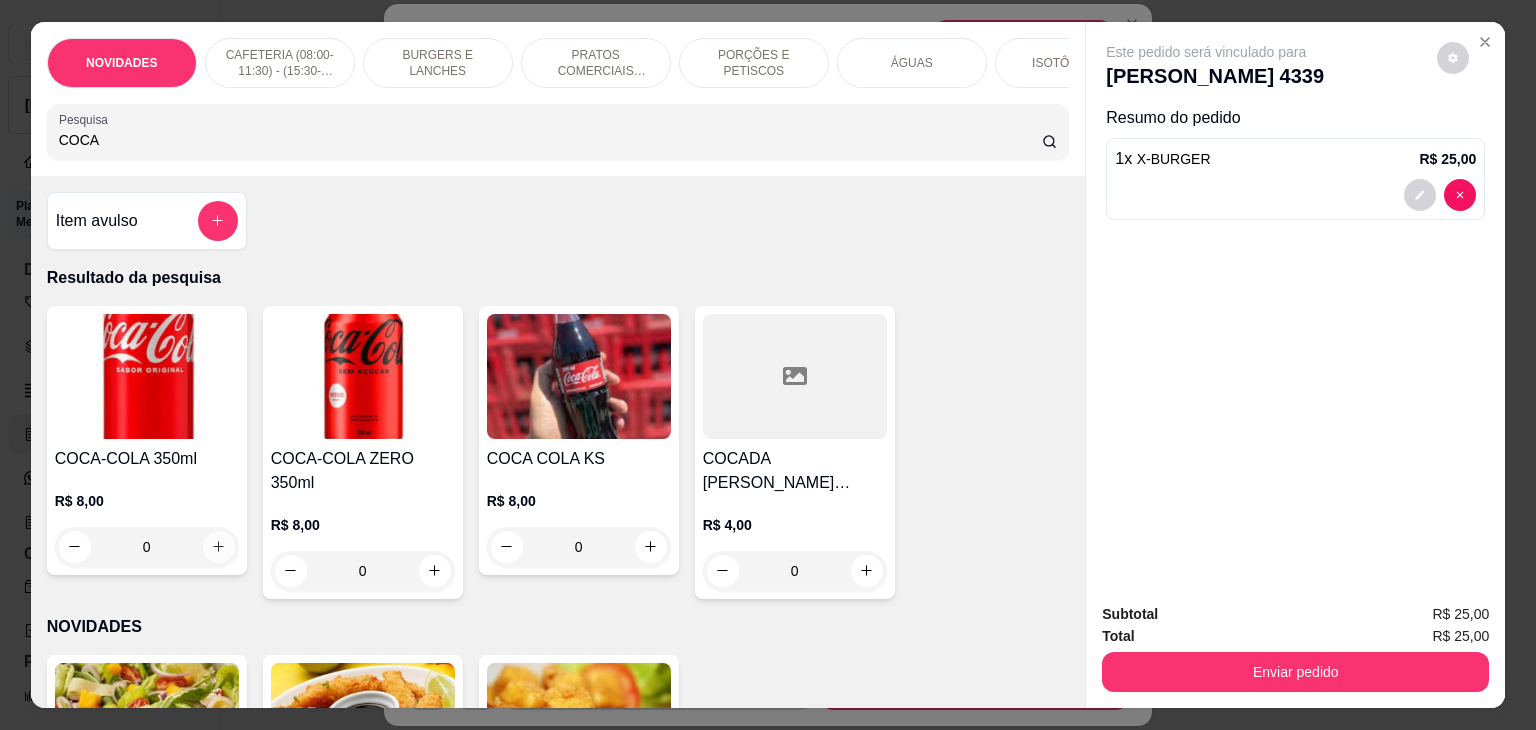 click at bounding box center [219, 547] 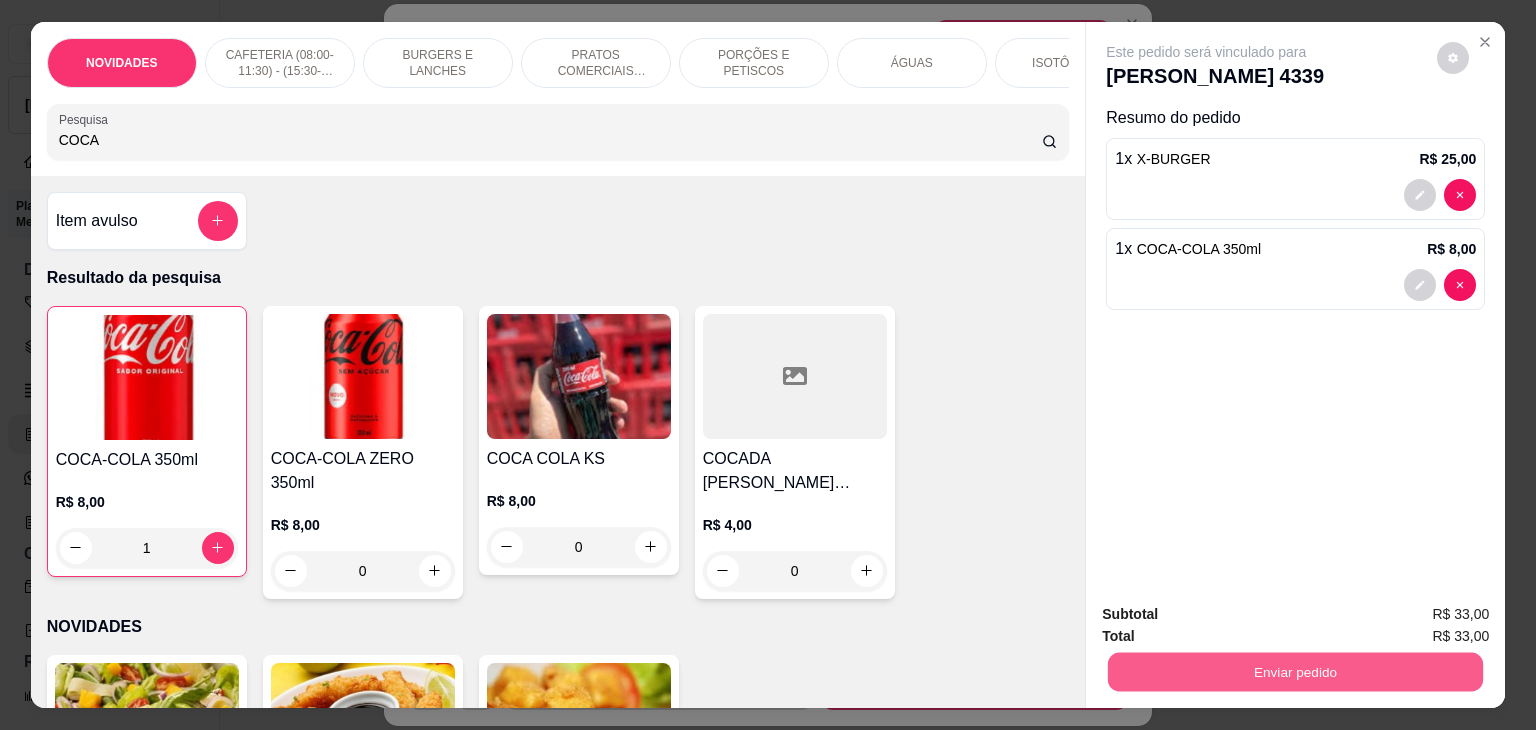 click on "Enviar pedido" at bounding box center [1295, 672] 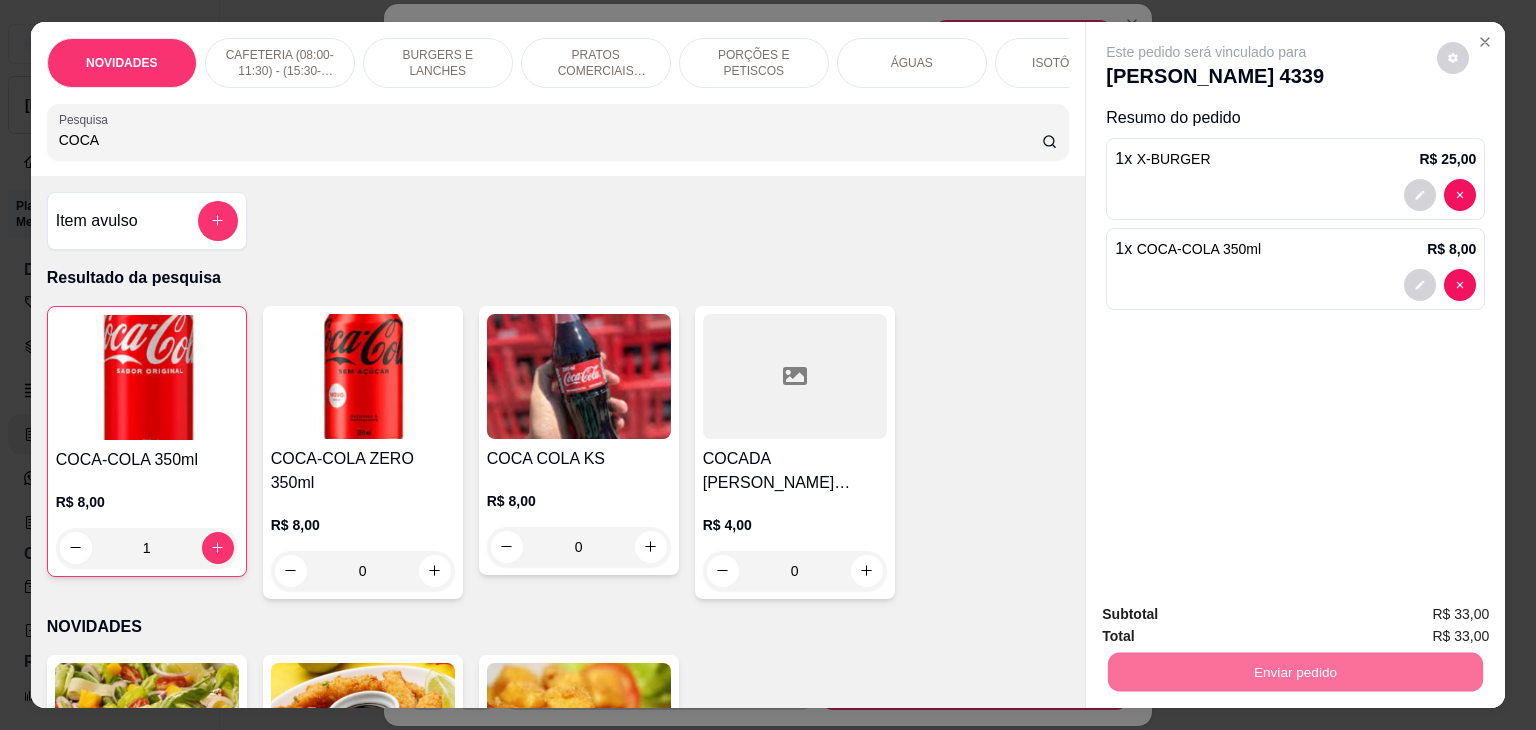 click on "Não registrar e enviar pedido" at bounding box center [1229, 614] 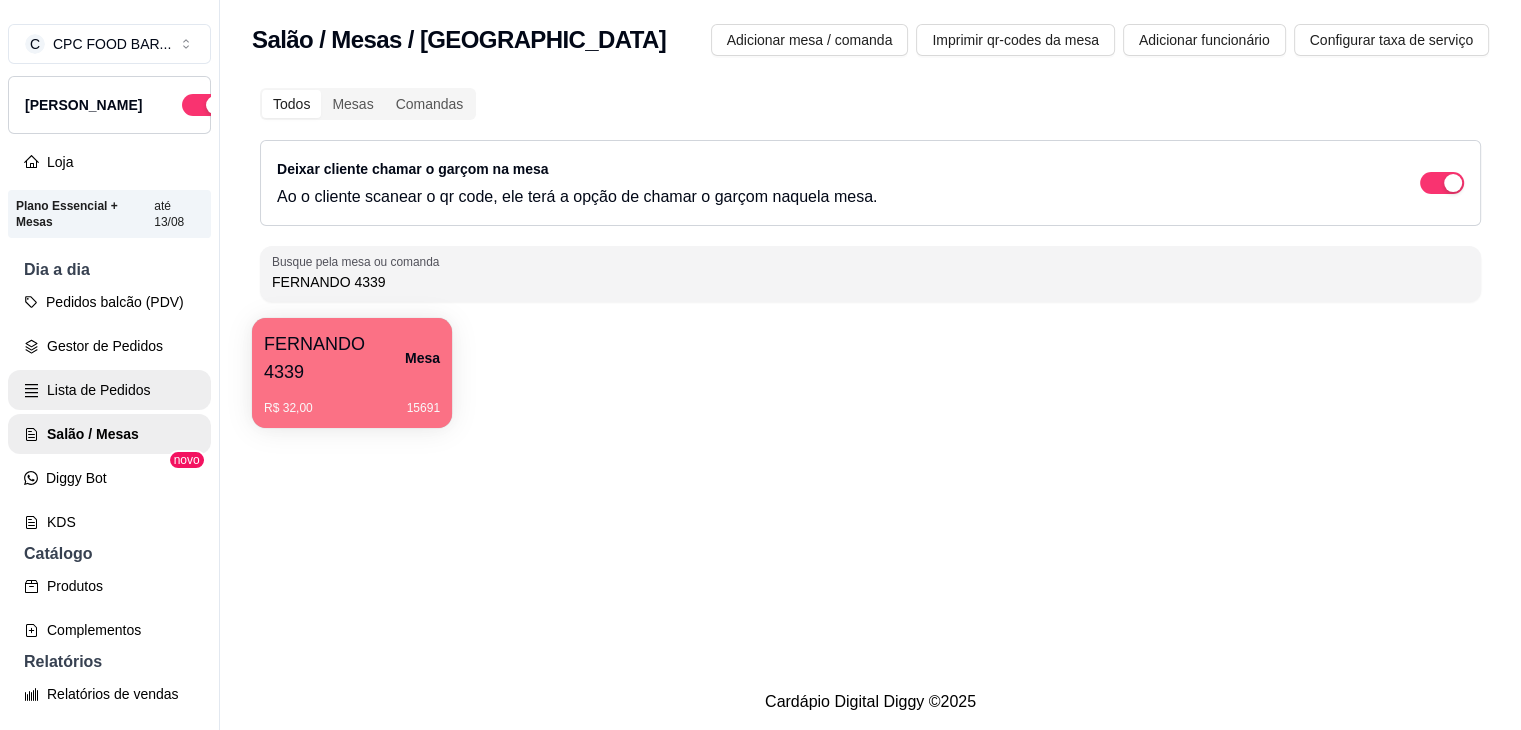 click on "Lista de Pedidos" at bounding box center [109, 390] 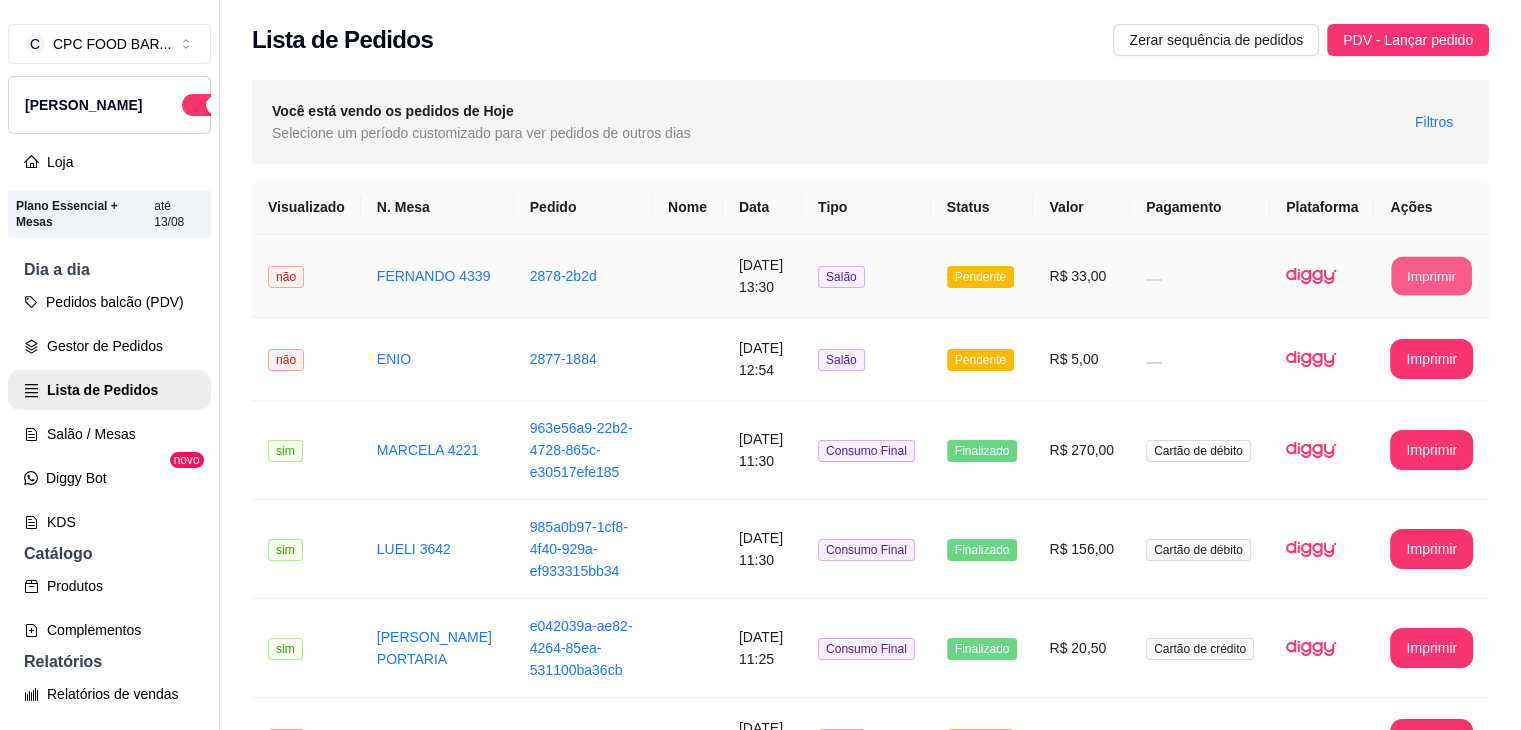 click on "Imprimir" at bounding box center (1432, 276) 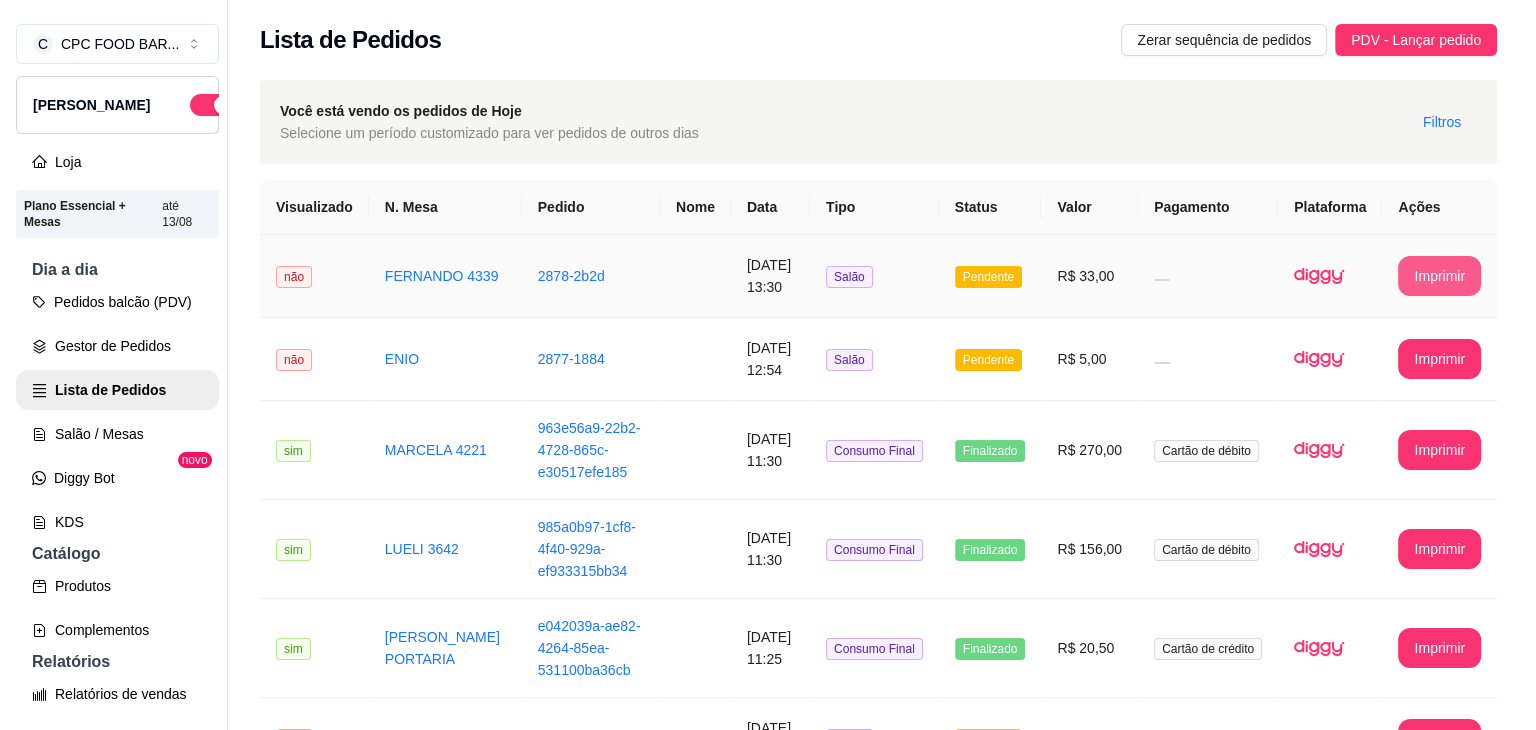 scroll, scrollTop: 0, scrollLeft: 0, axis: both 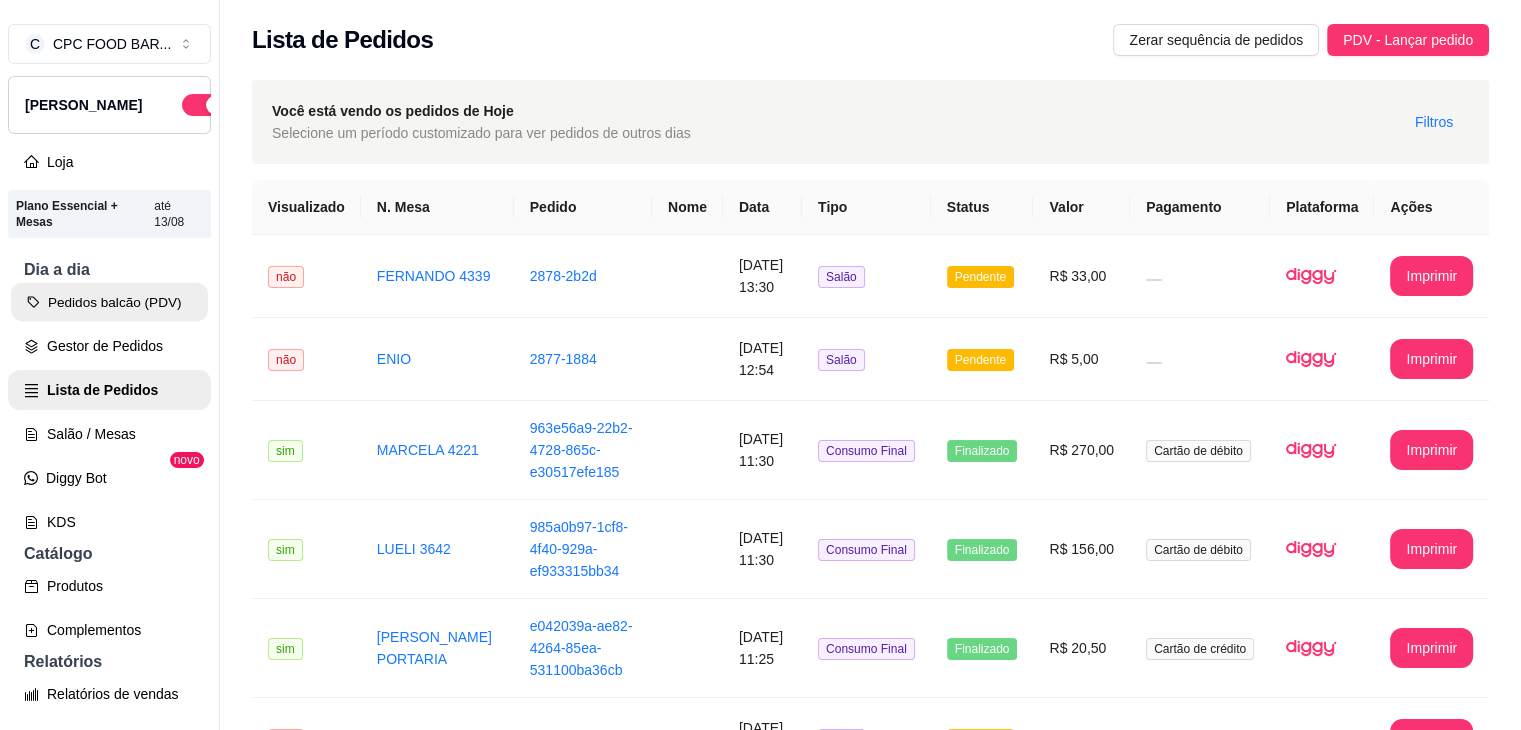 click on "Pedidos balcão (PDV)" at bounding box center (109, 302) 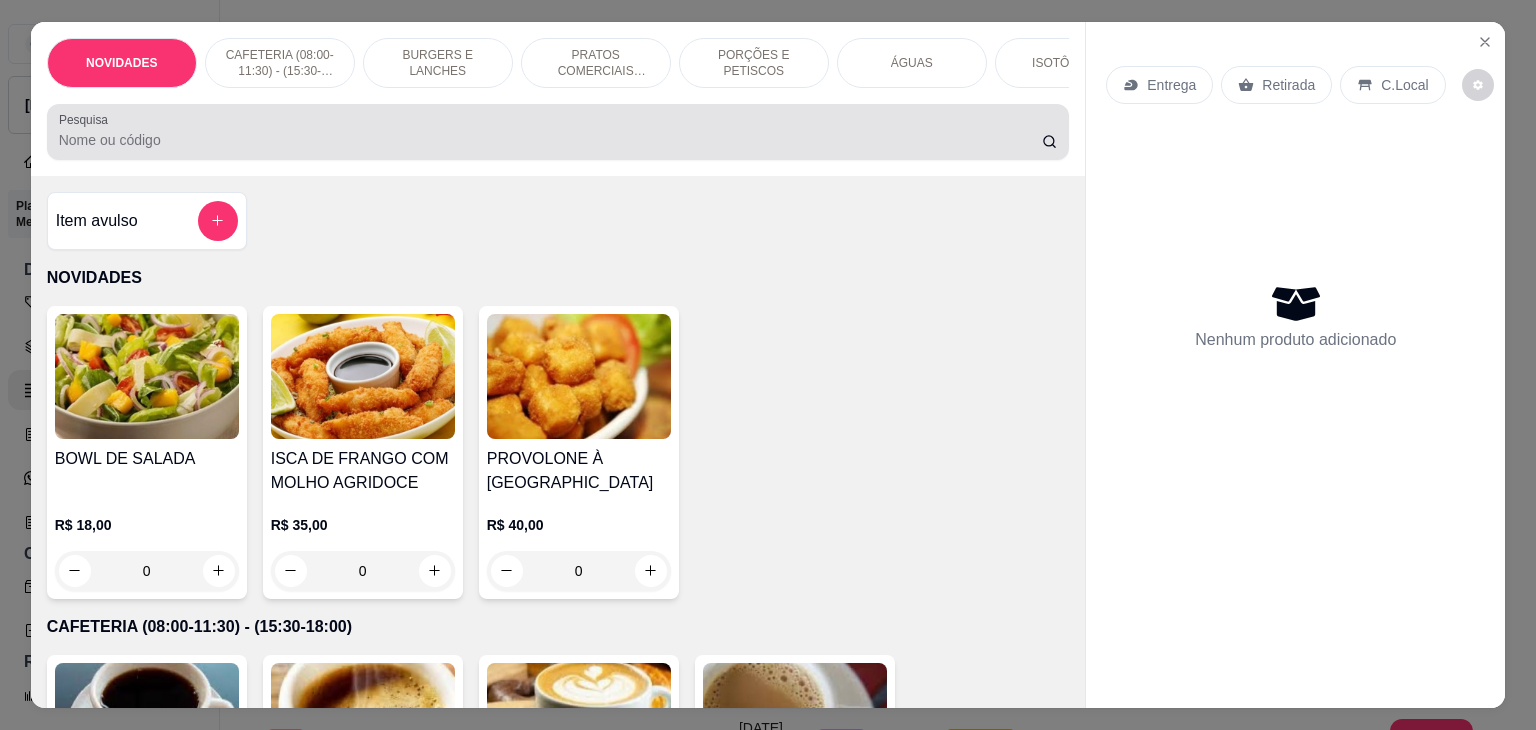 type 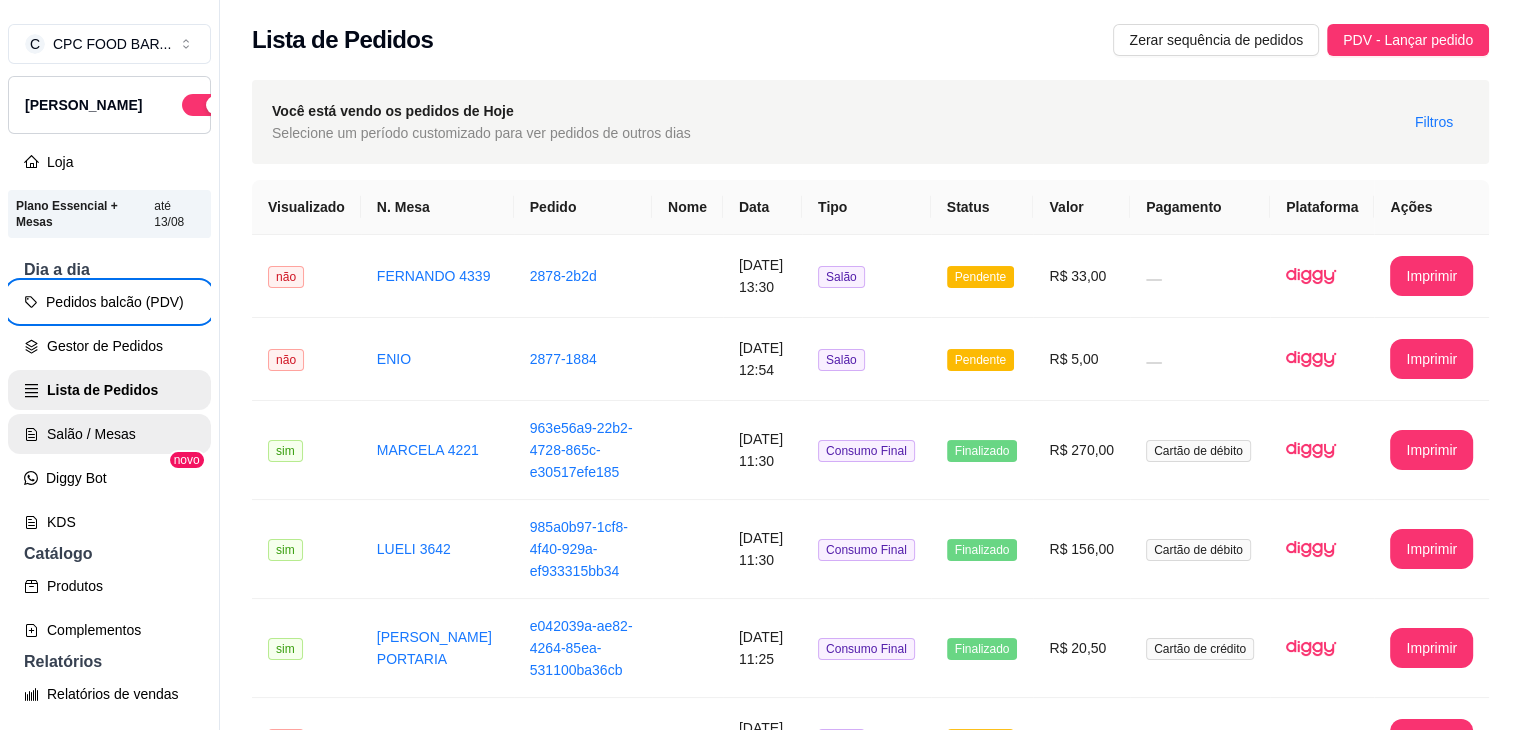 click on "Salão / Mesas" at bounding box center (109, 434) 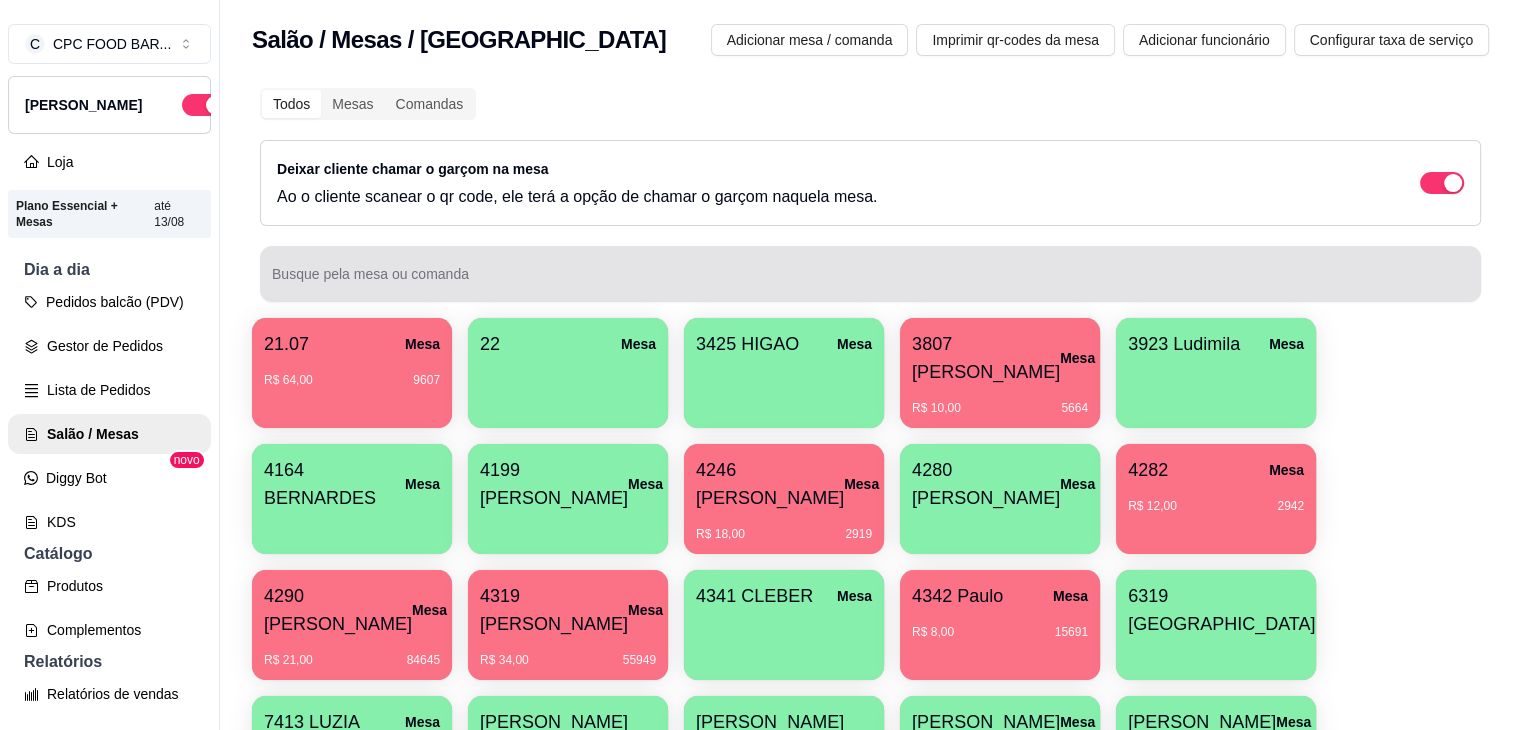 click at bounding box center (870, 274) 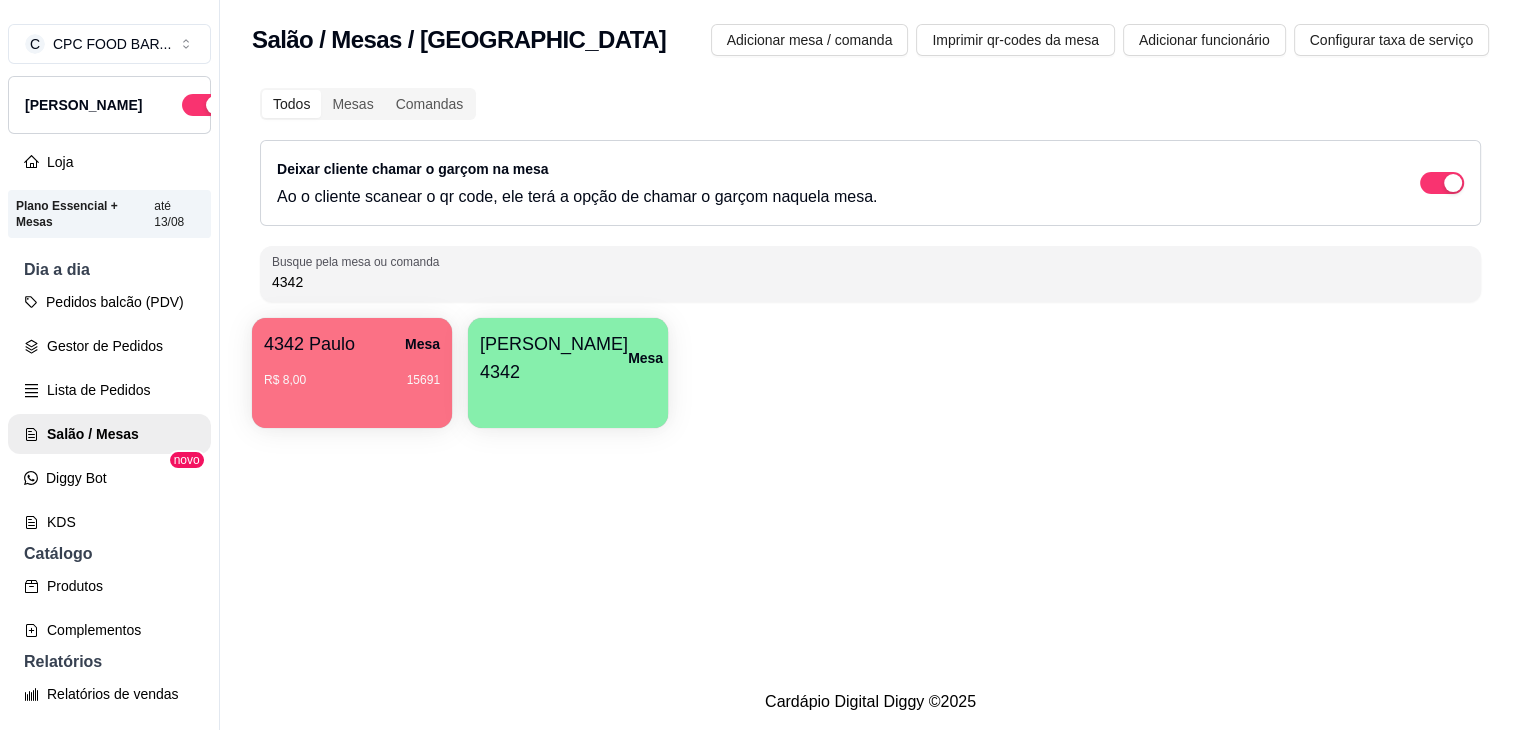 type on "4342" 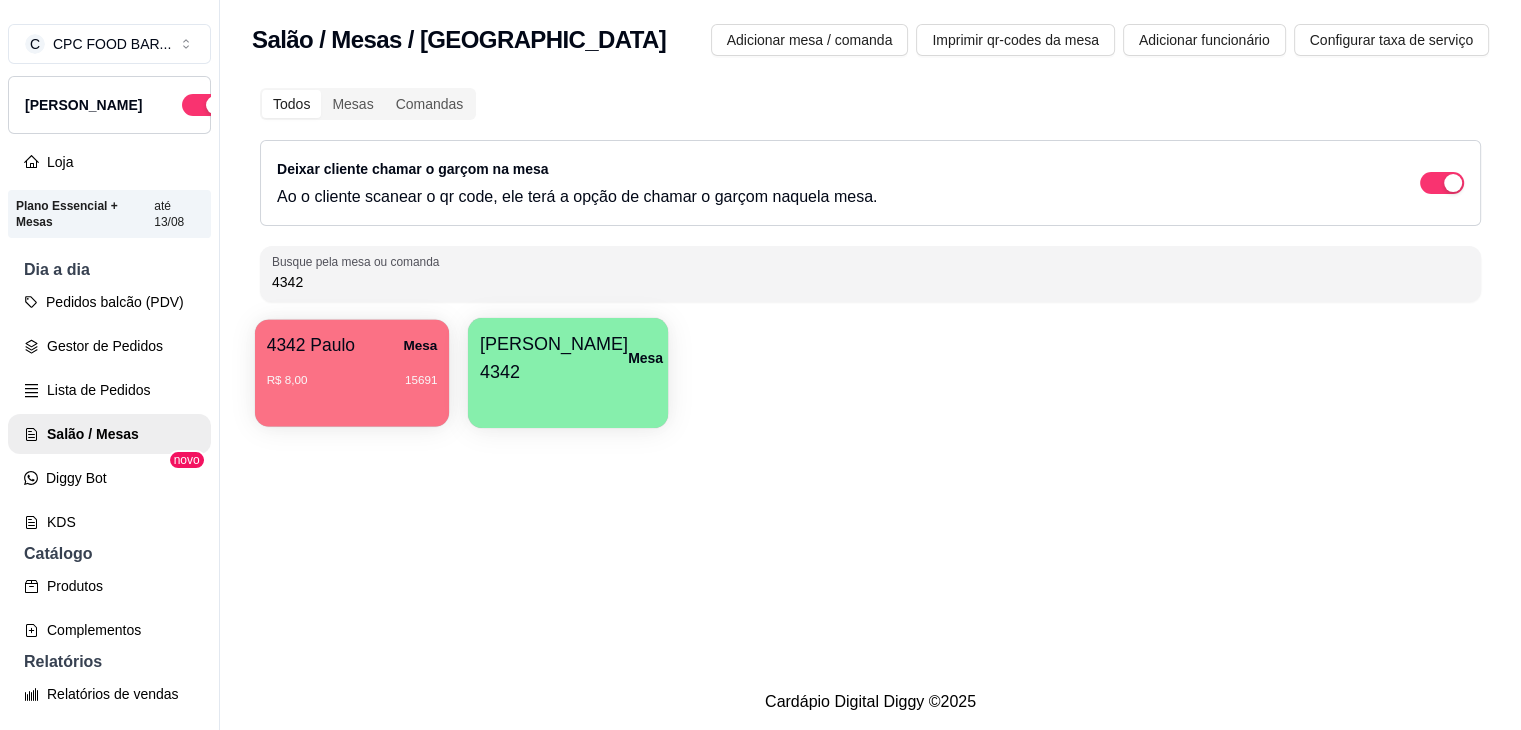 click on "R$ 8,00 15691" at bounding box center (352, 380) 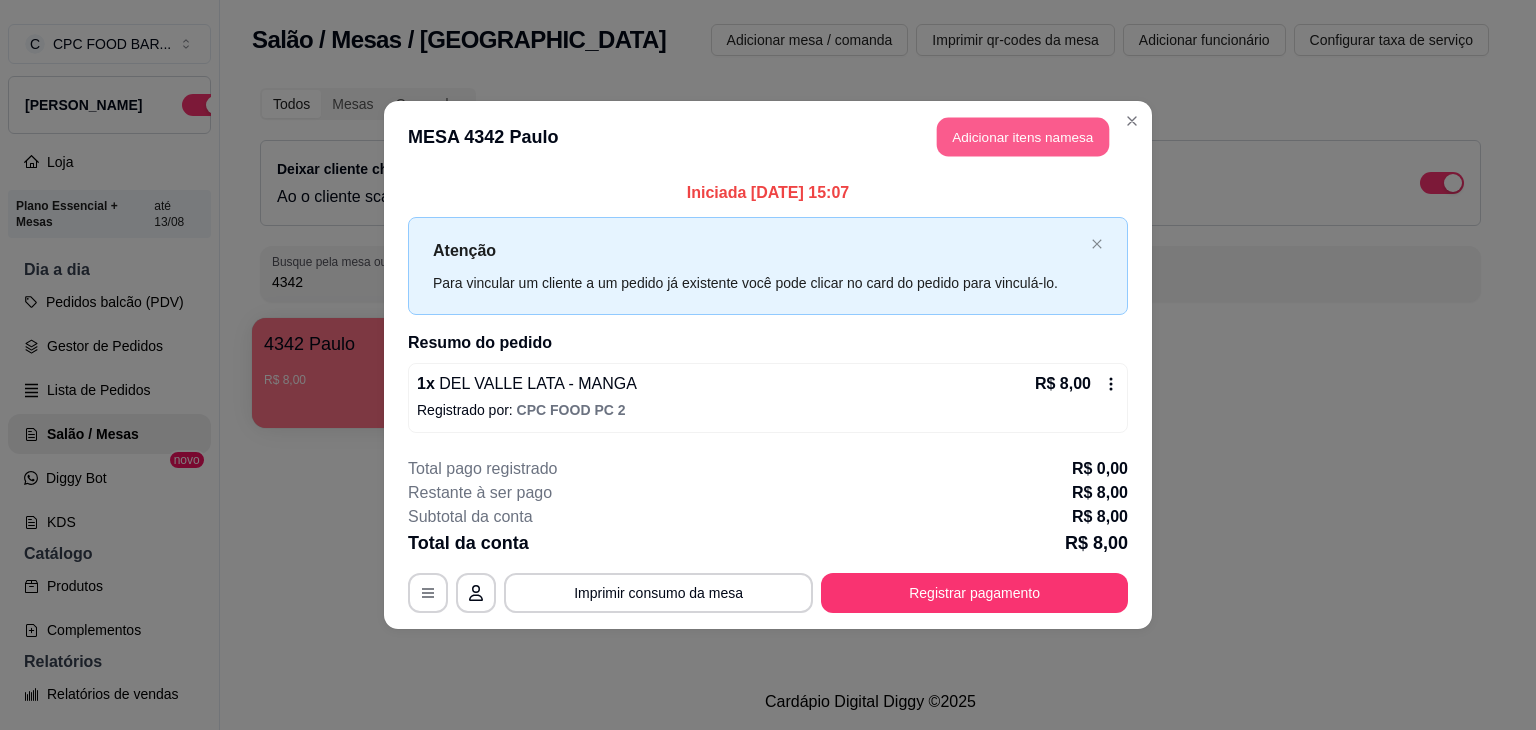 click on "Adicionar itens na  mesa" at bounding box center [1023, 137] 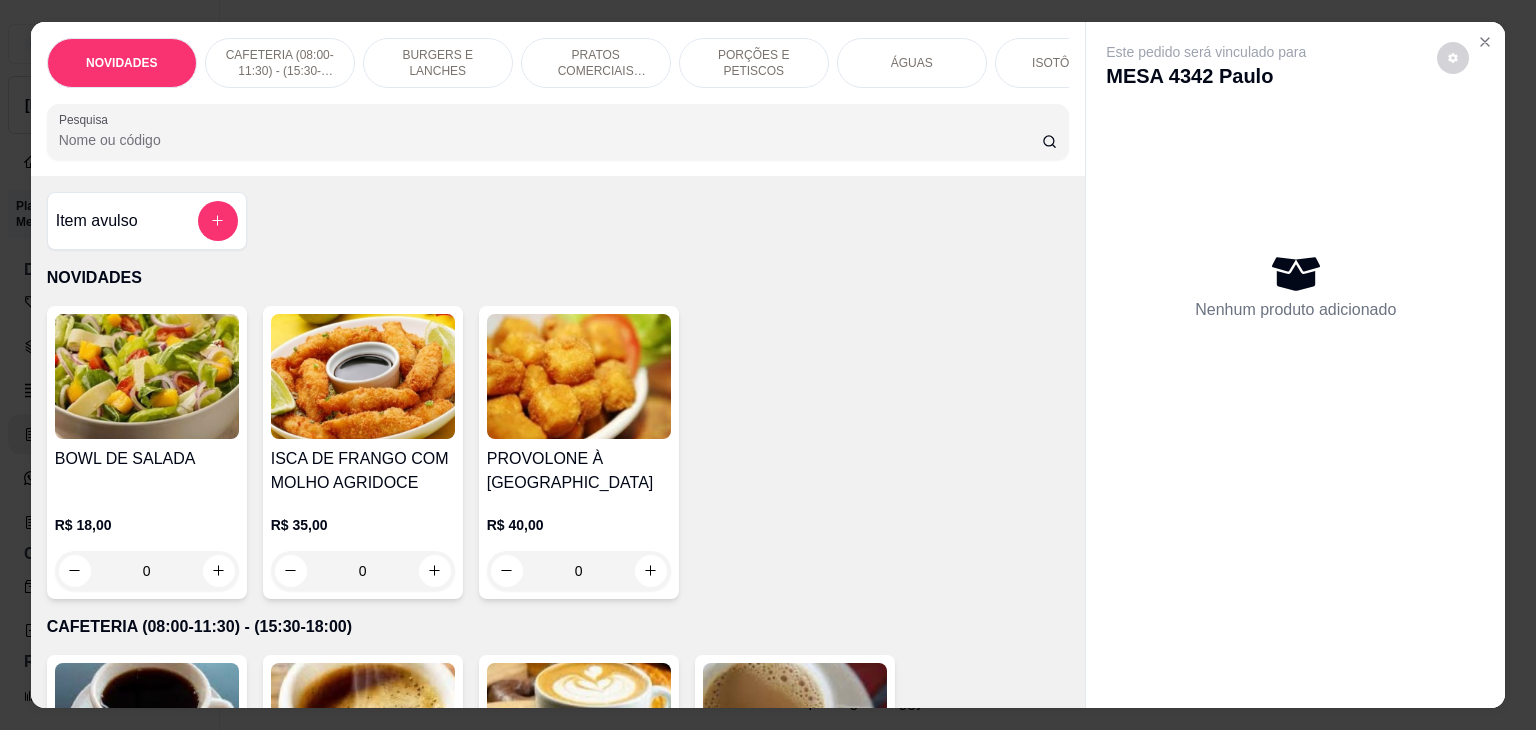 click on "Pesquisa" at bounding box center (550, 140) 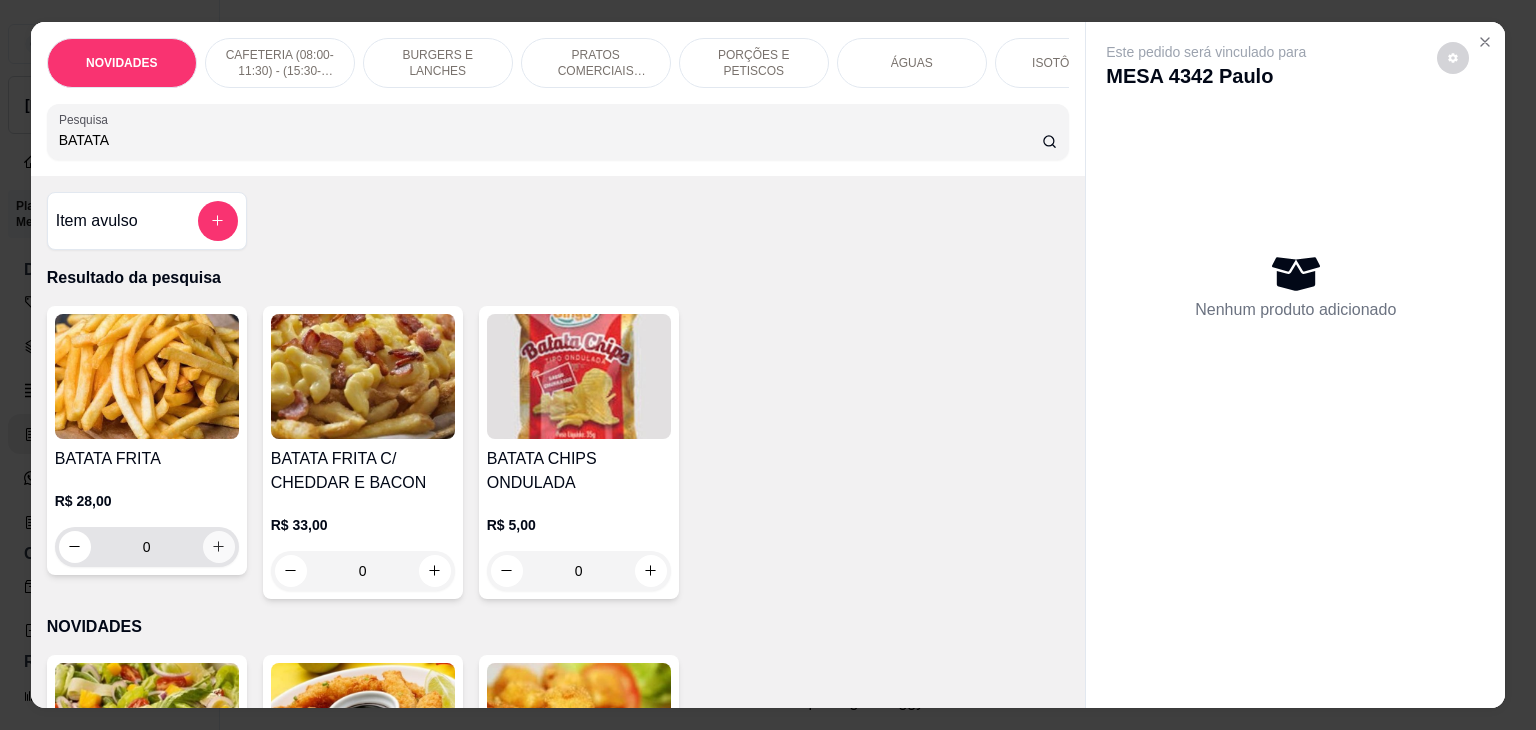 type on "BATATA" 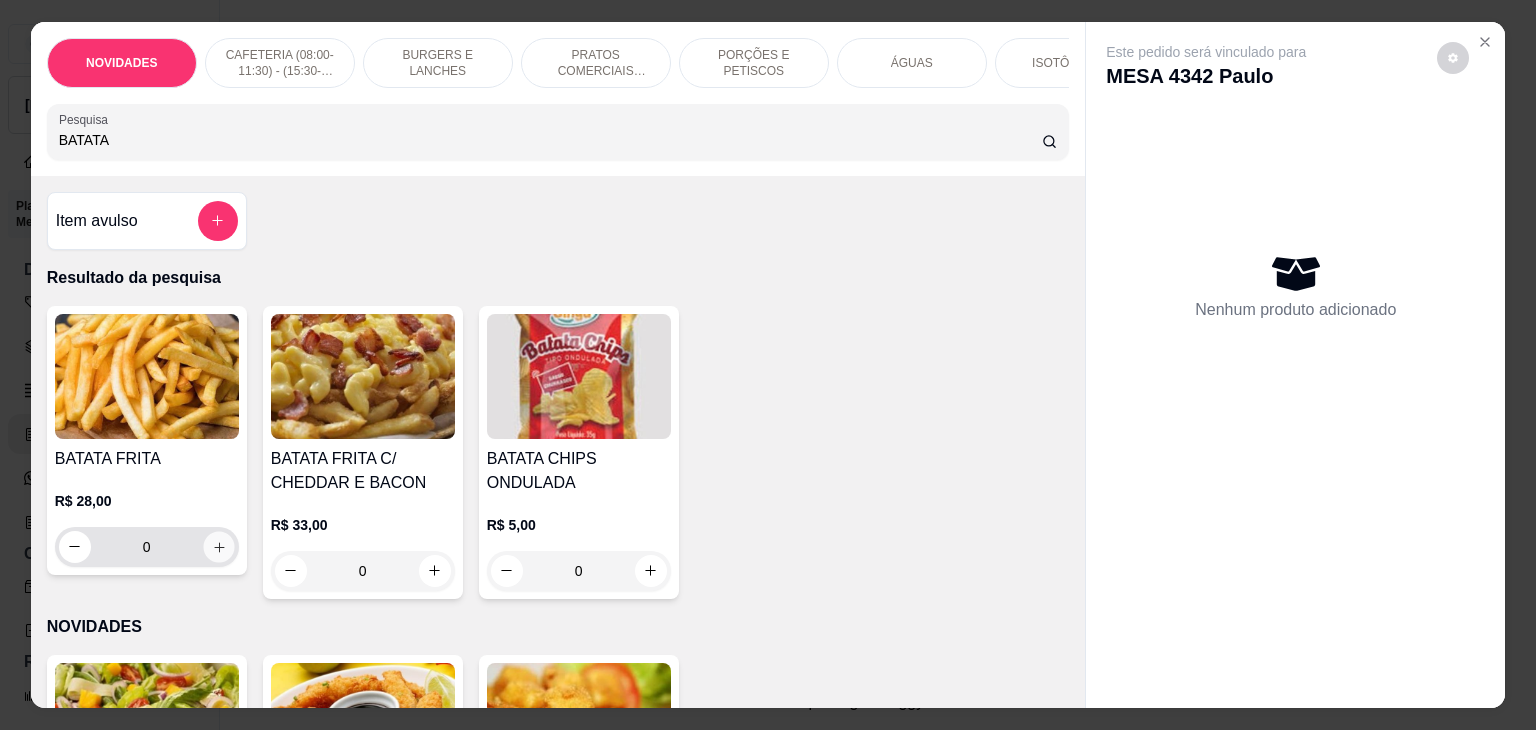 click 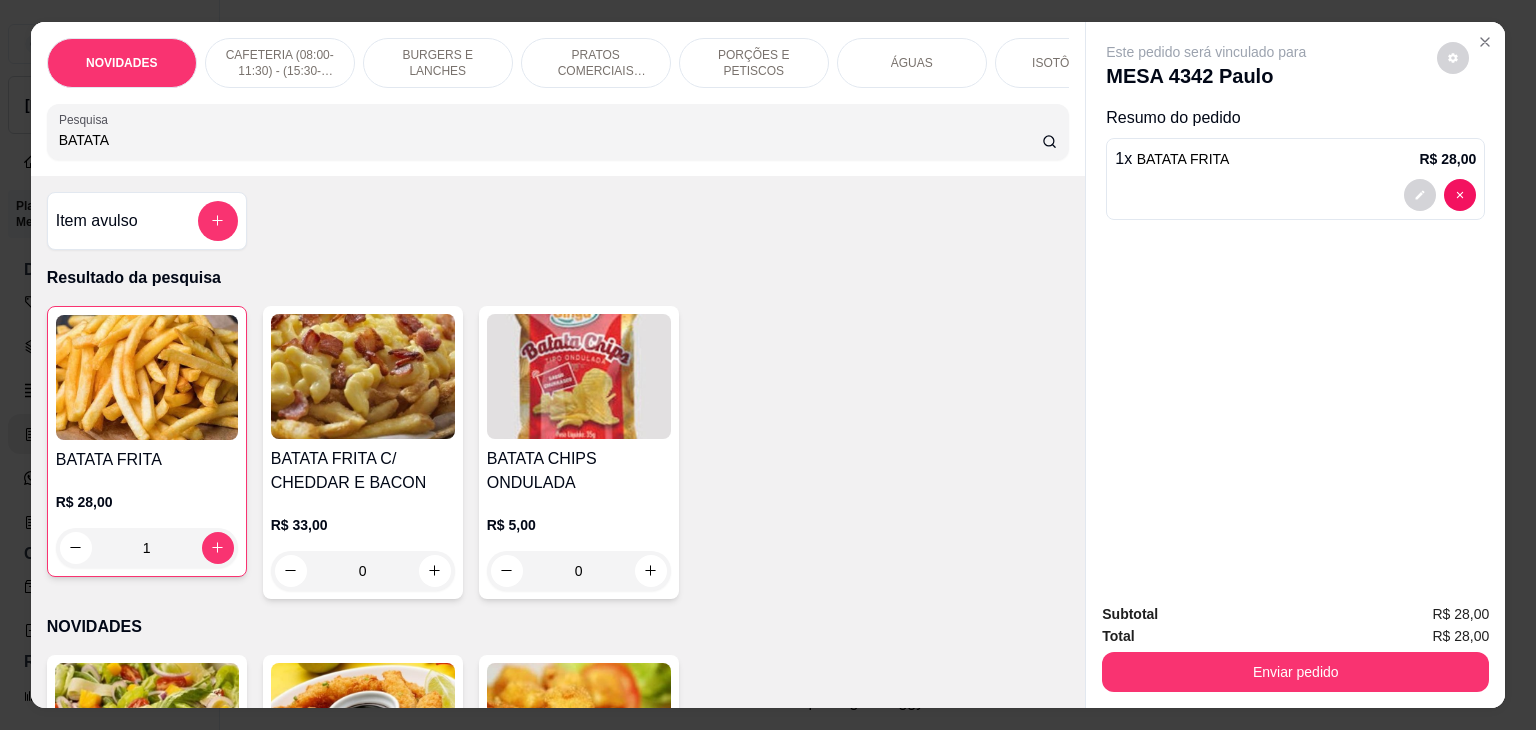 drag, startPoint x: 113, startPoint y: 146, endPoint x: 0, endPoint y: 152, distance: 113.15918 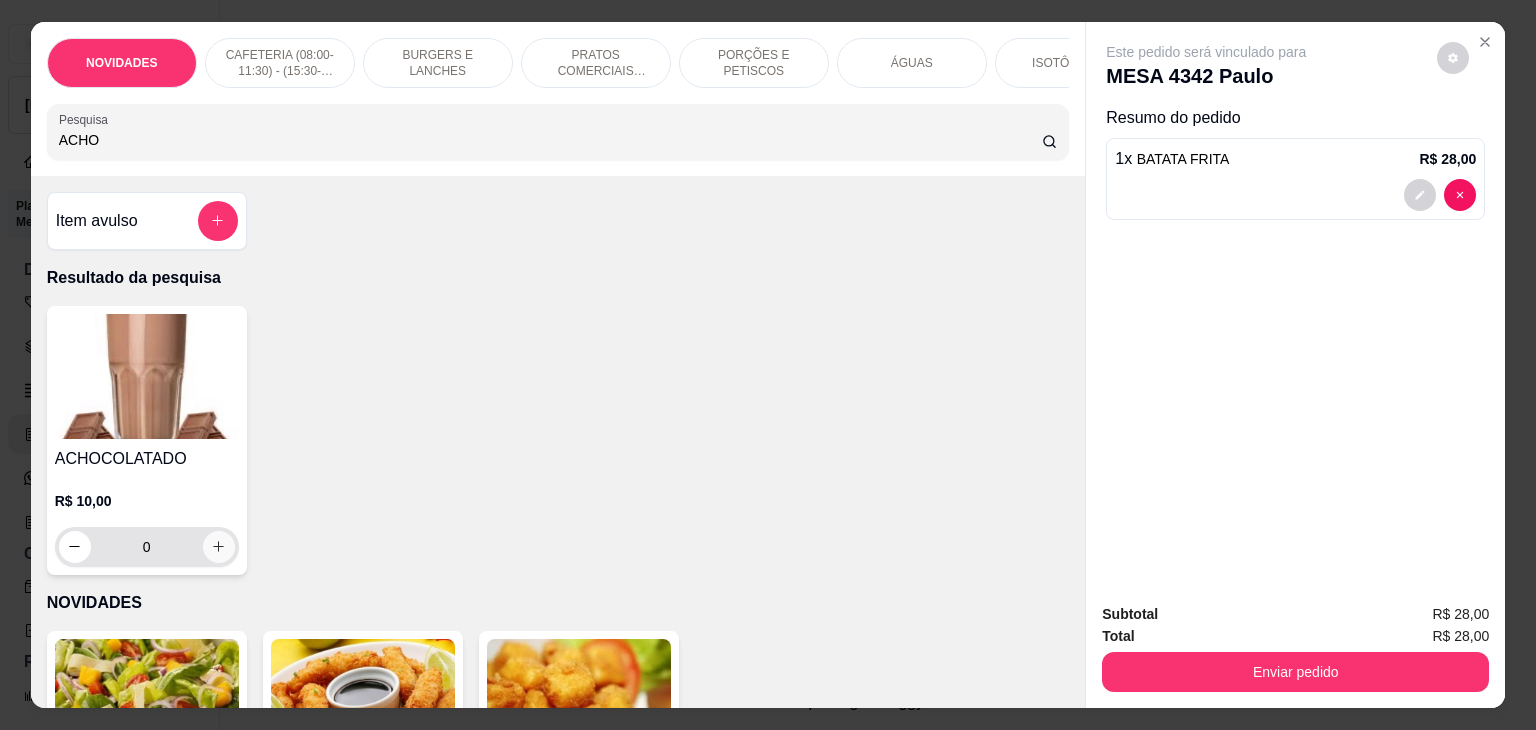 type on "ACHO" 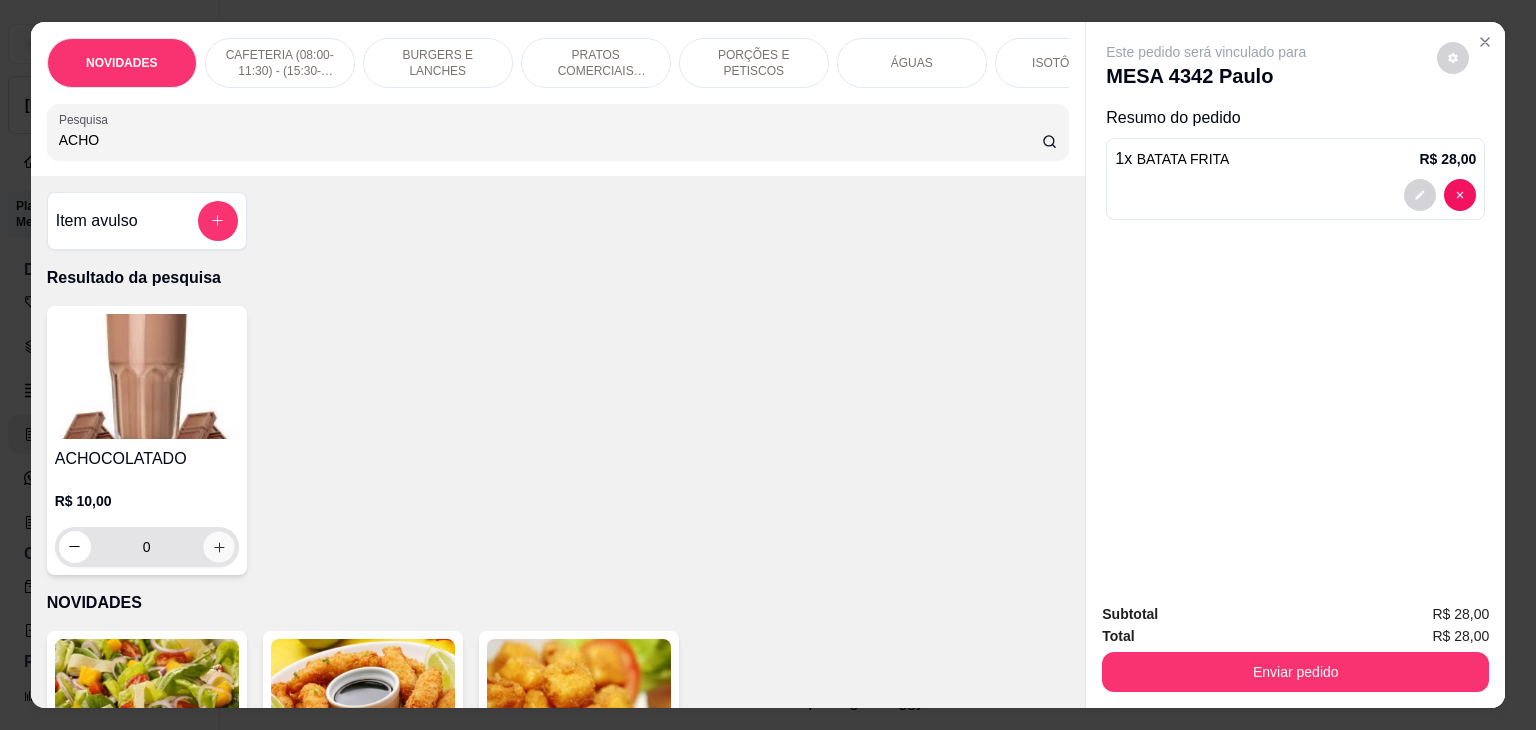 click 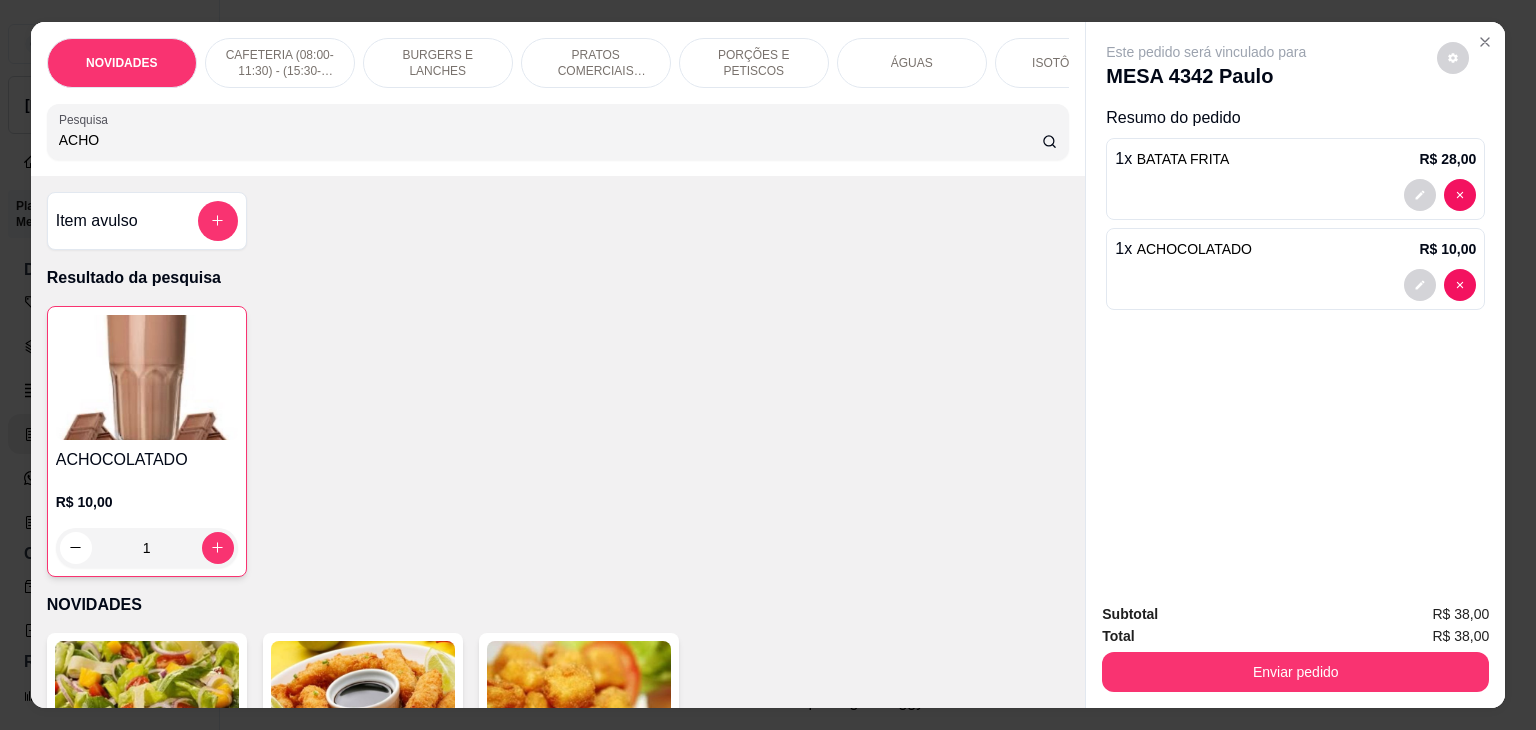 click on "Enviar pedido" at bounding box center [1295, 669] 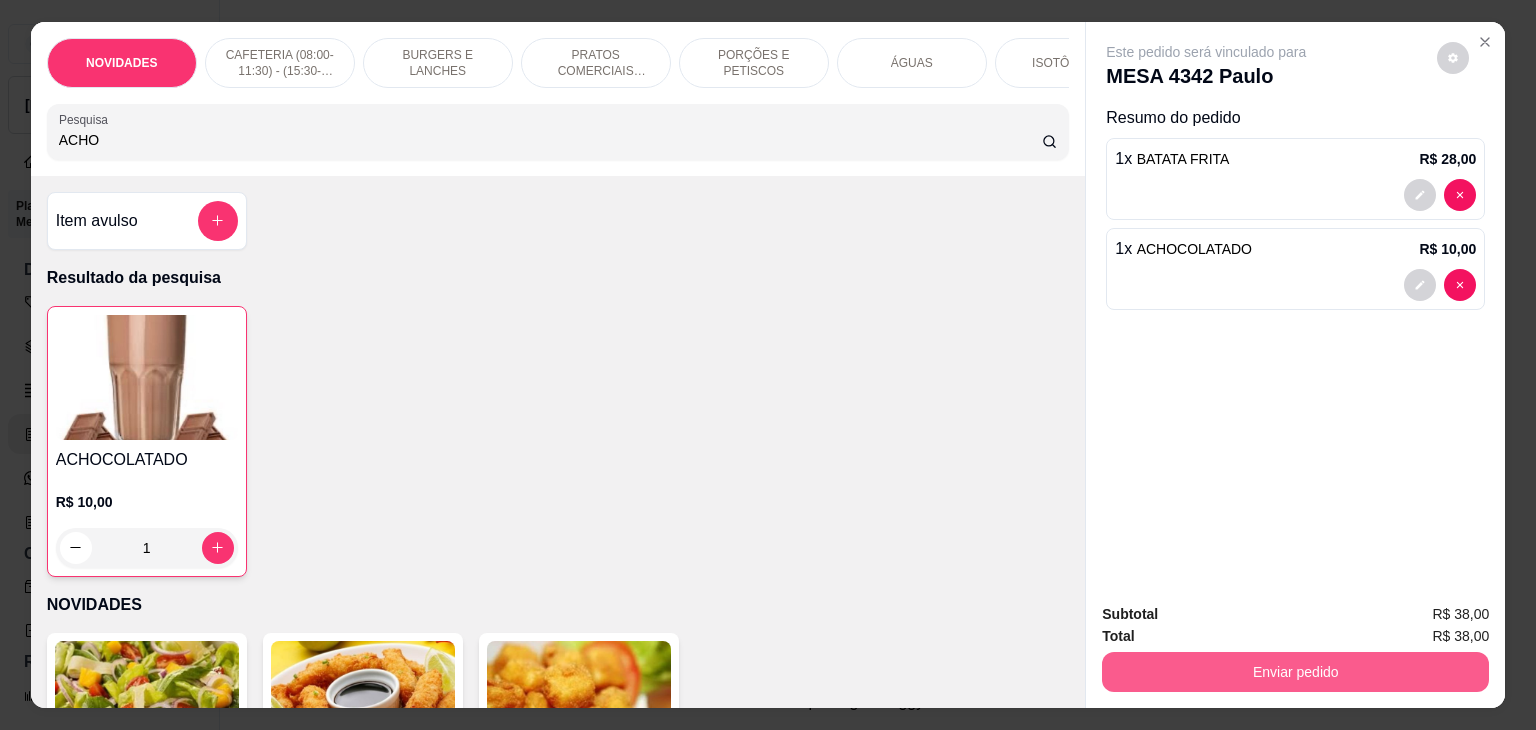 click on "Enviar pedido" at bounding box center (1295, 672) 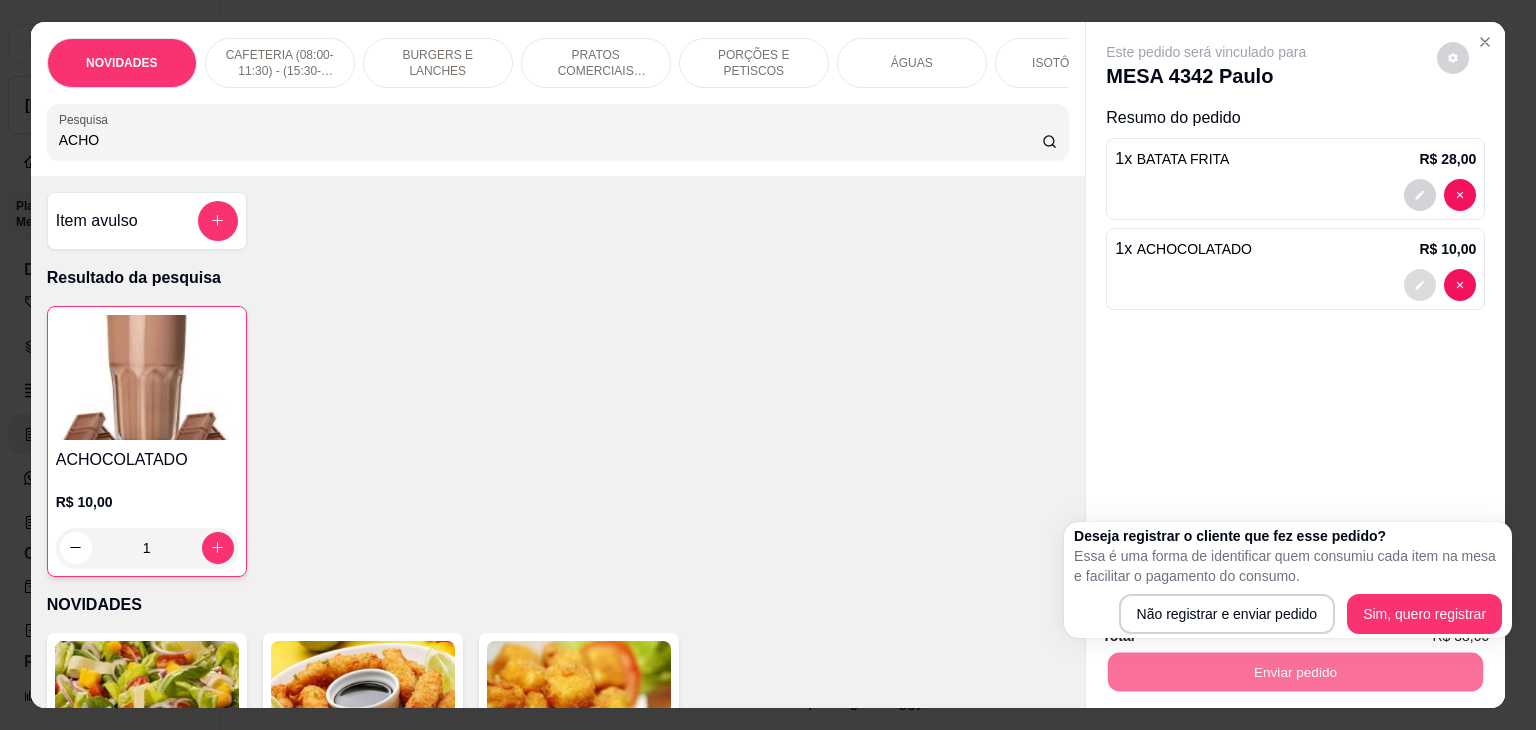 click at bounding box center [1420, 285] 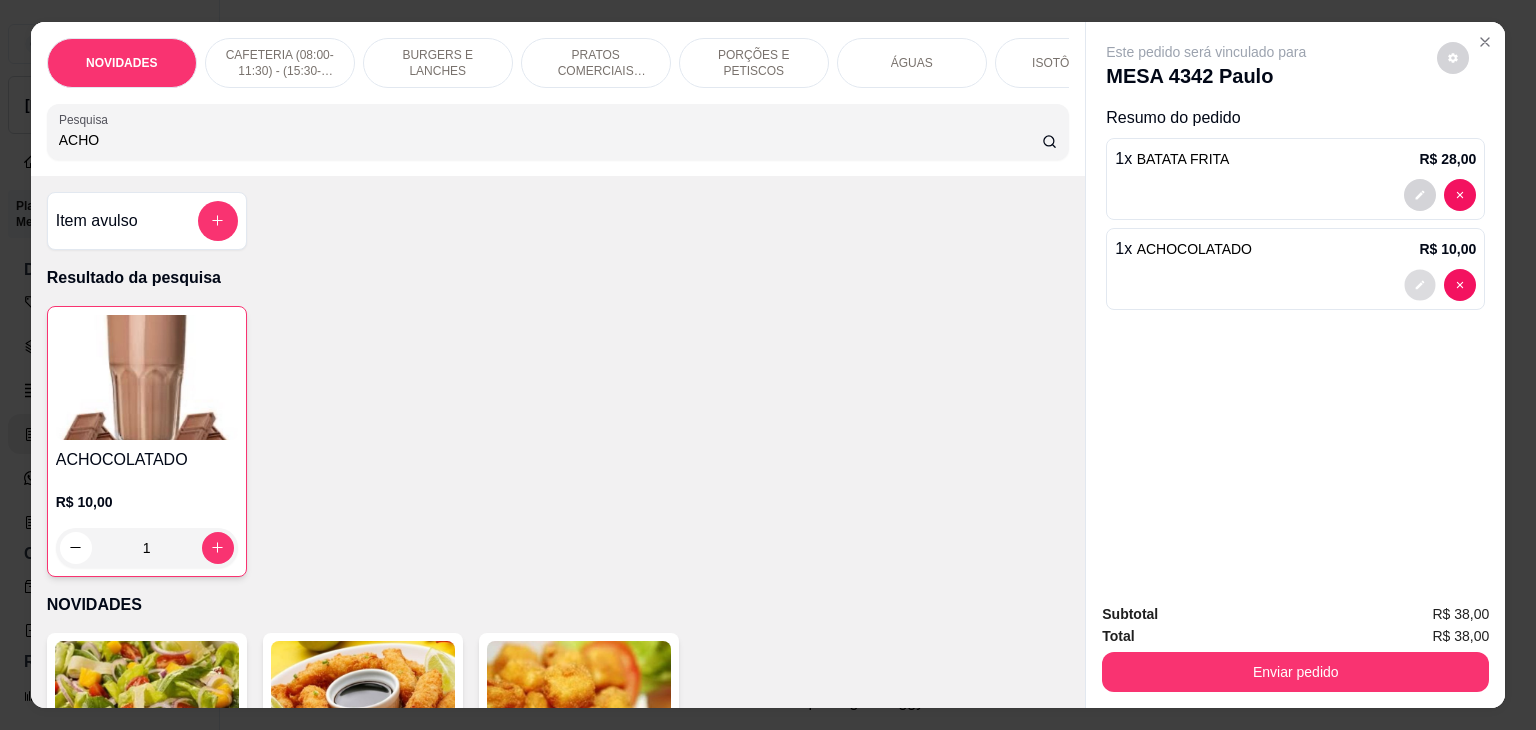 click at bounding box center [1420, 284] 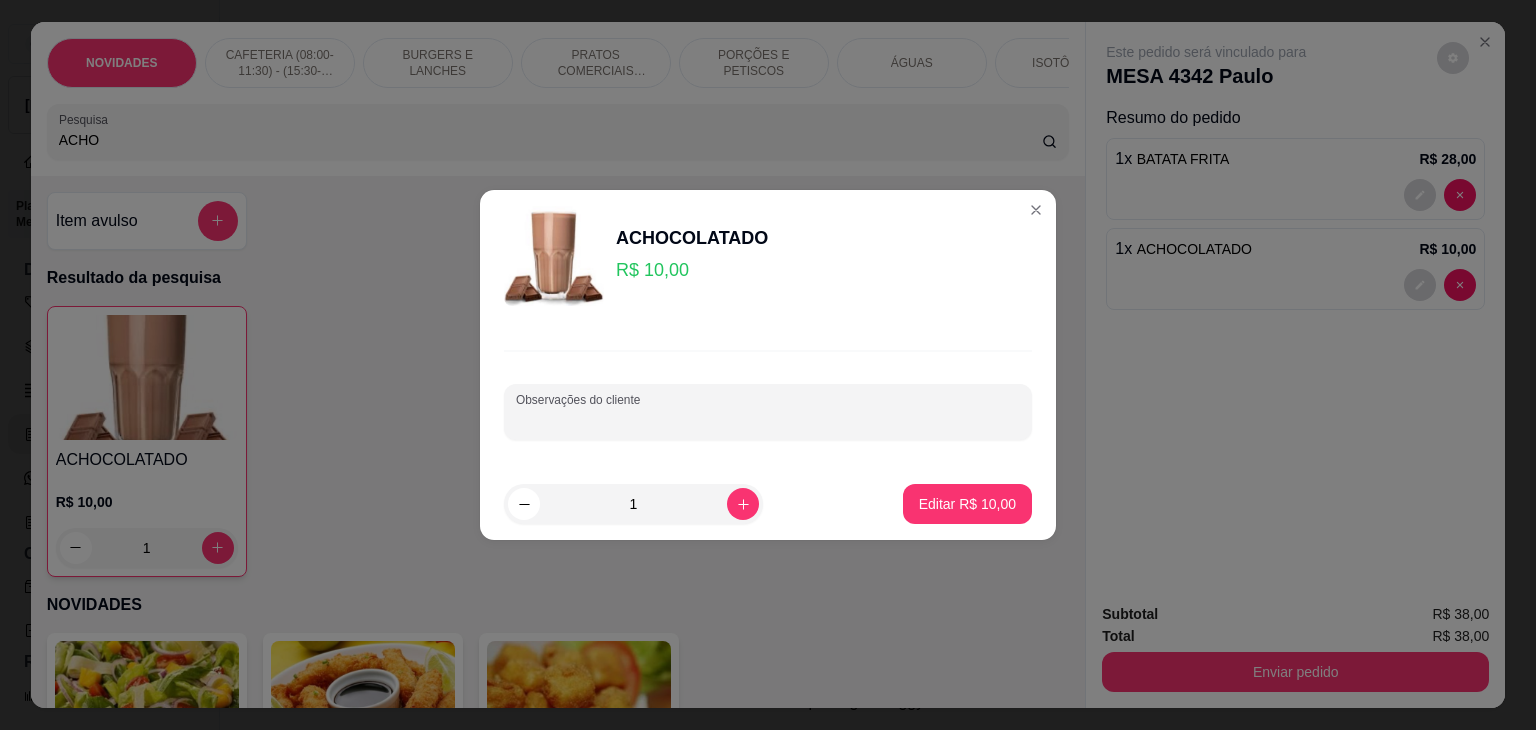 click on "Observações do cliente" at bounding box center (768, 420) 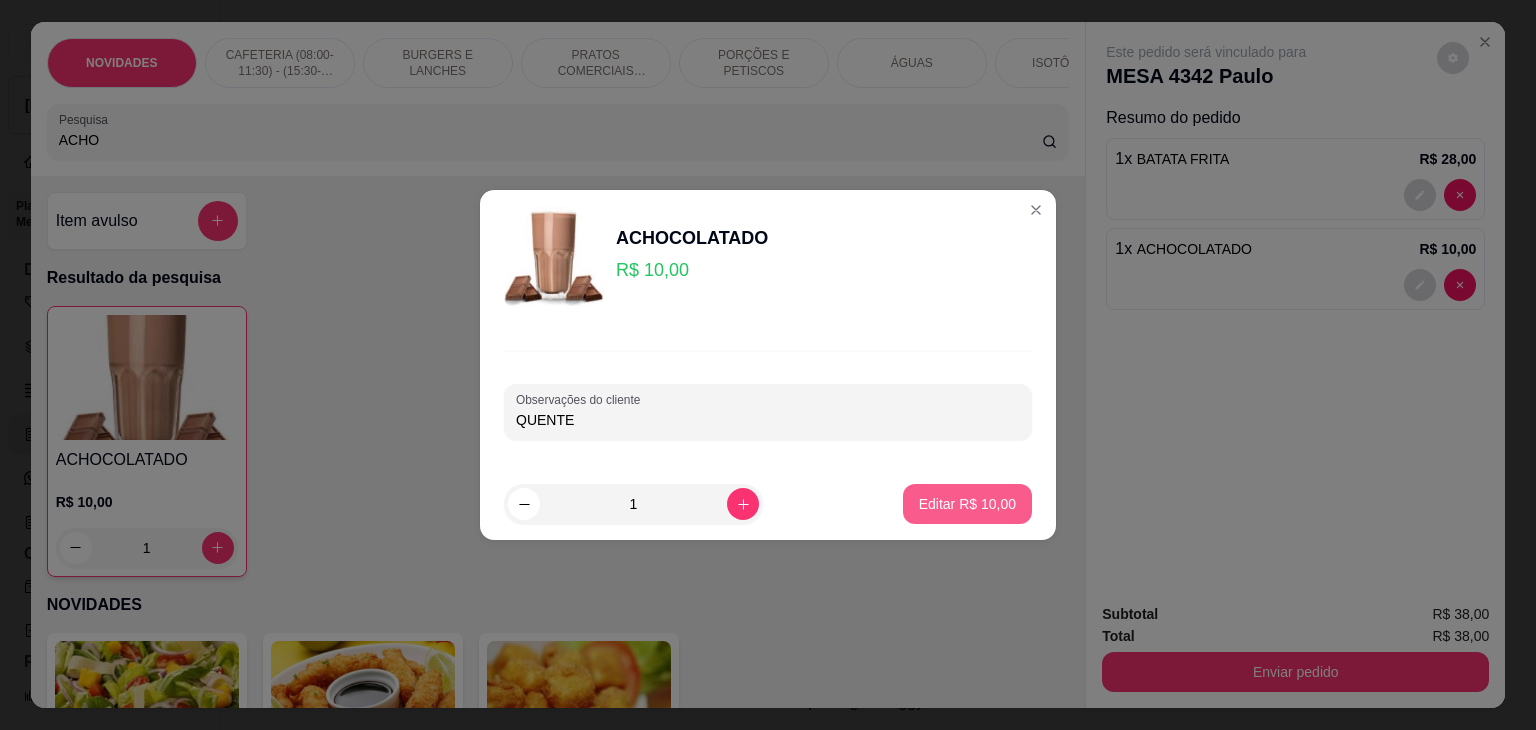 type on "QUENTE" 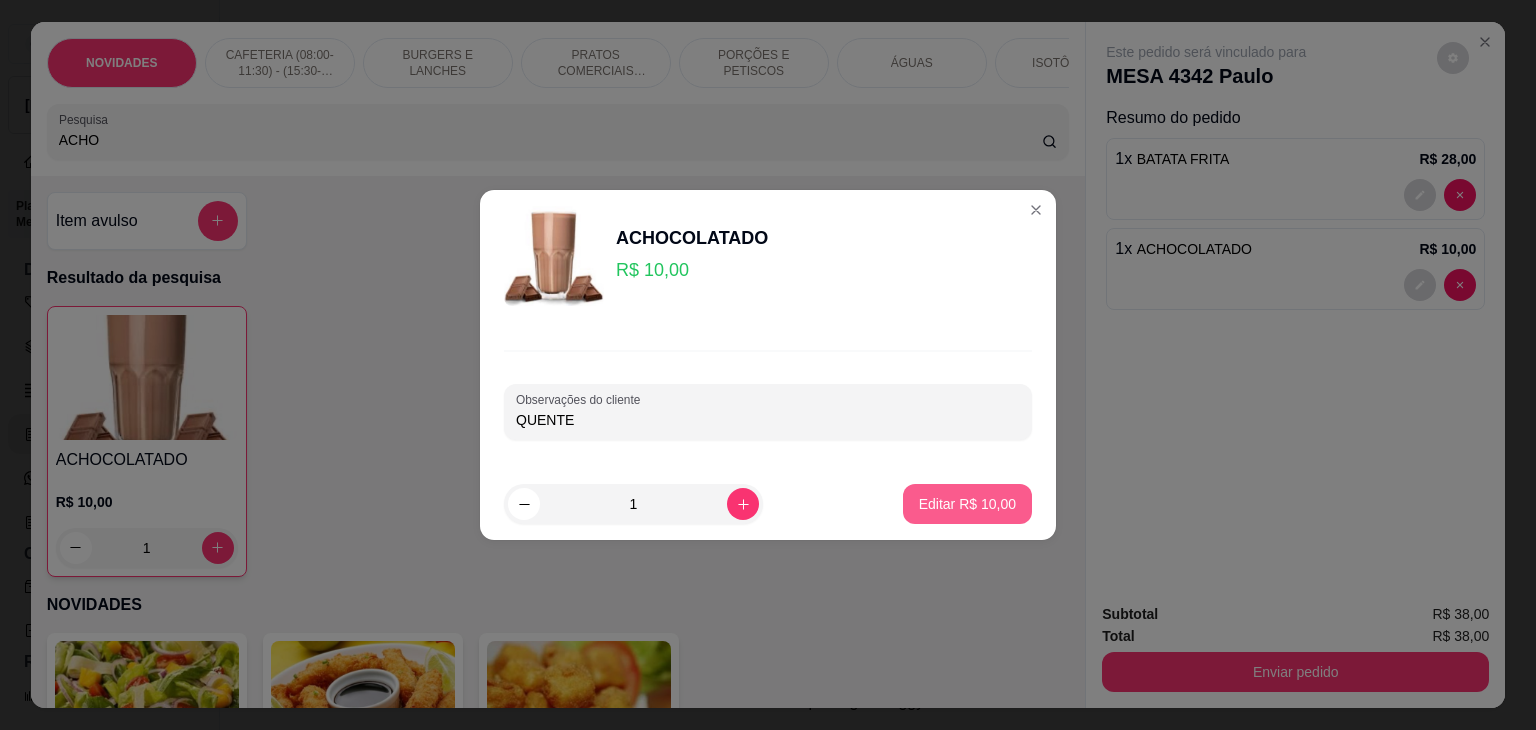 click on "Editar   R$ 10,00" at bounding box center [967, 504] 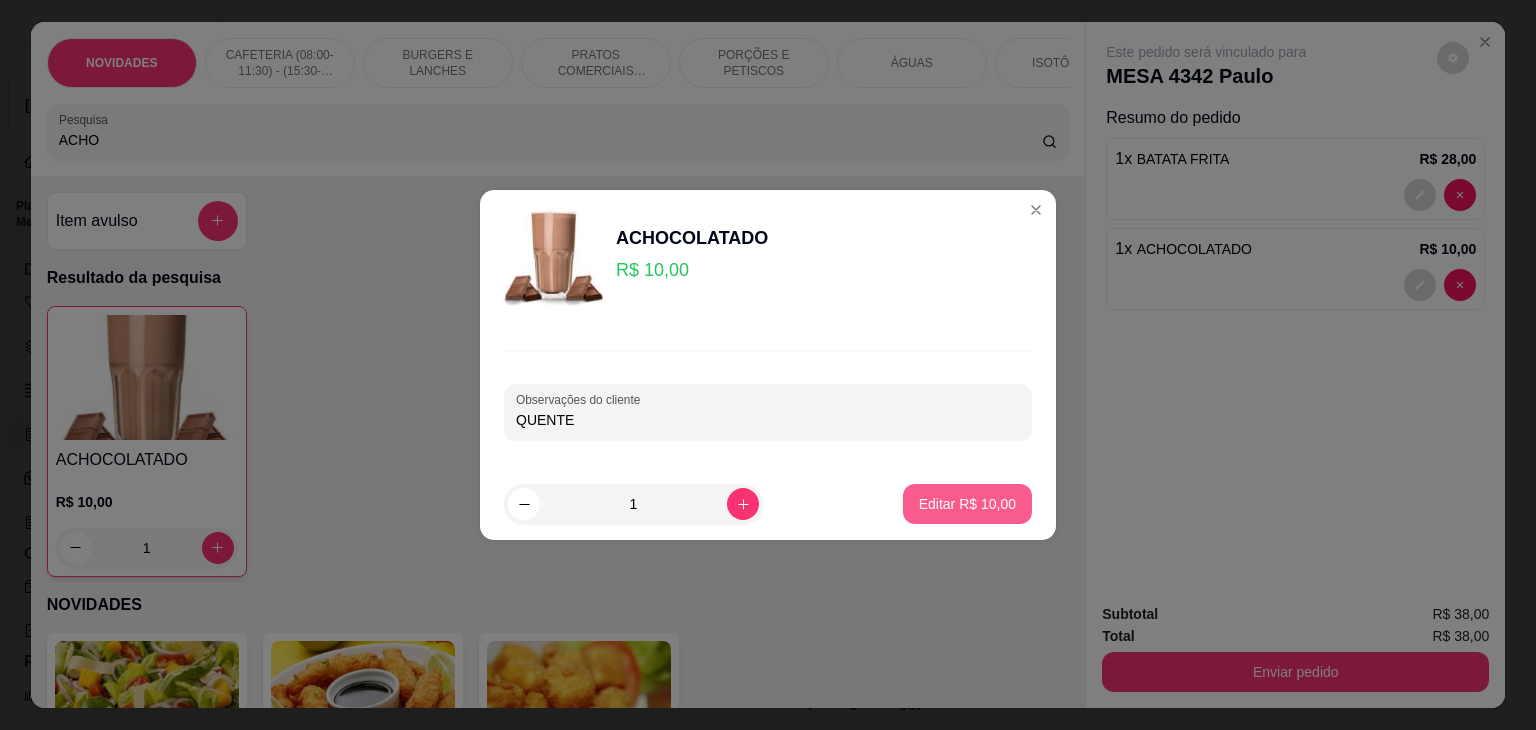type on "0" 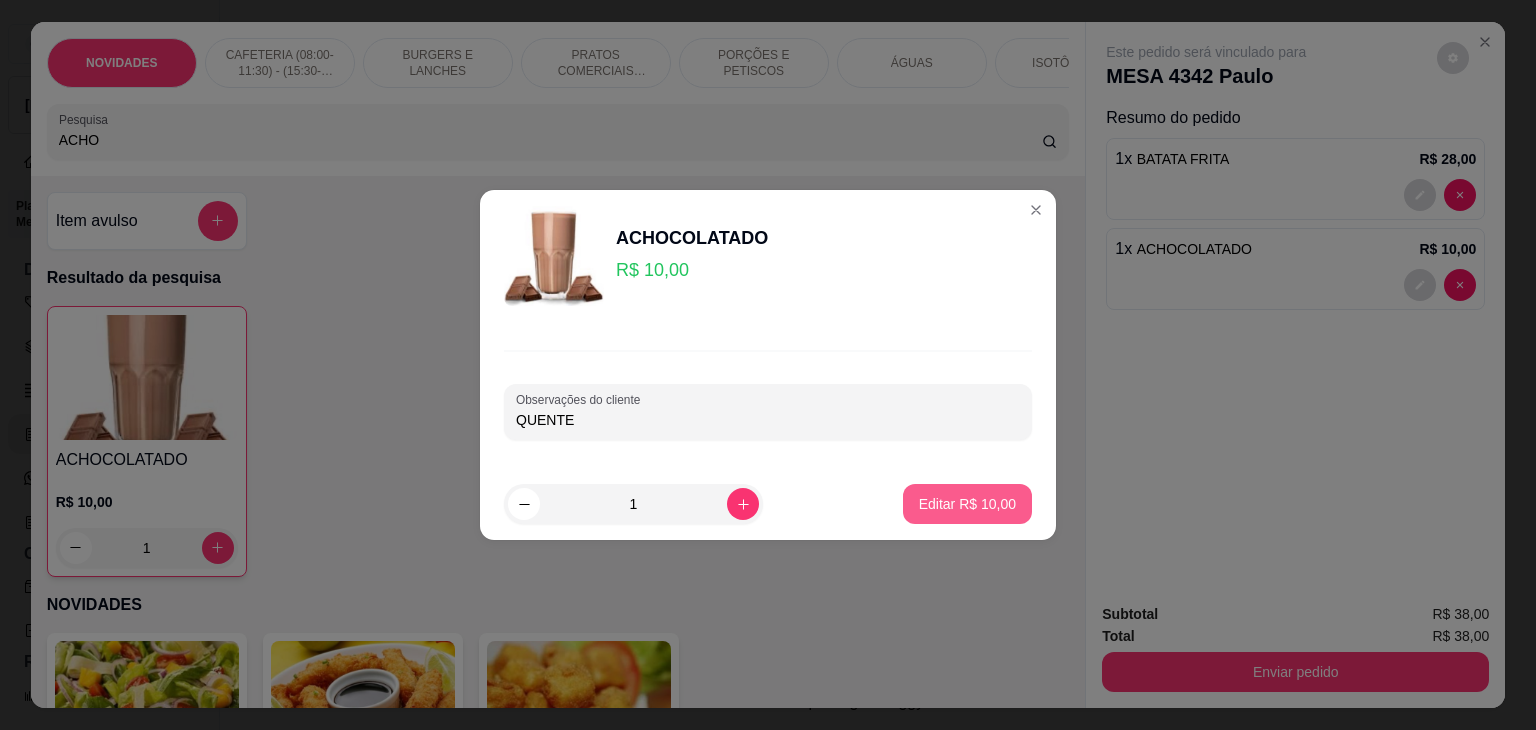 type on "0" 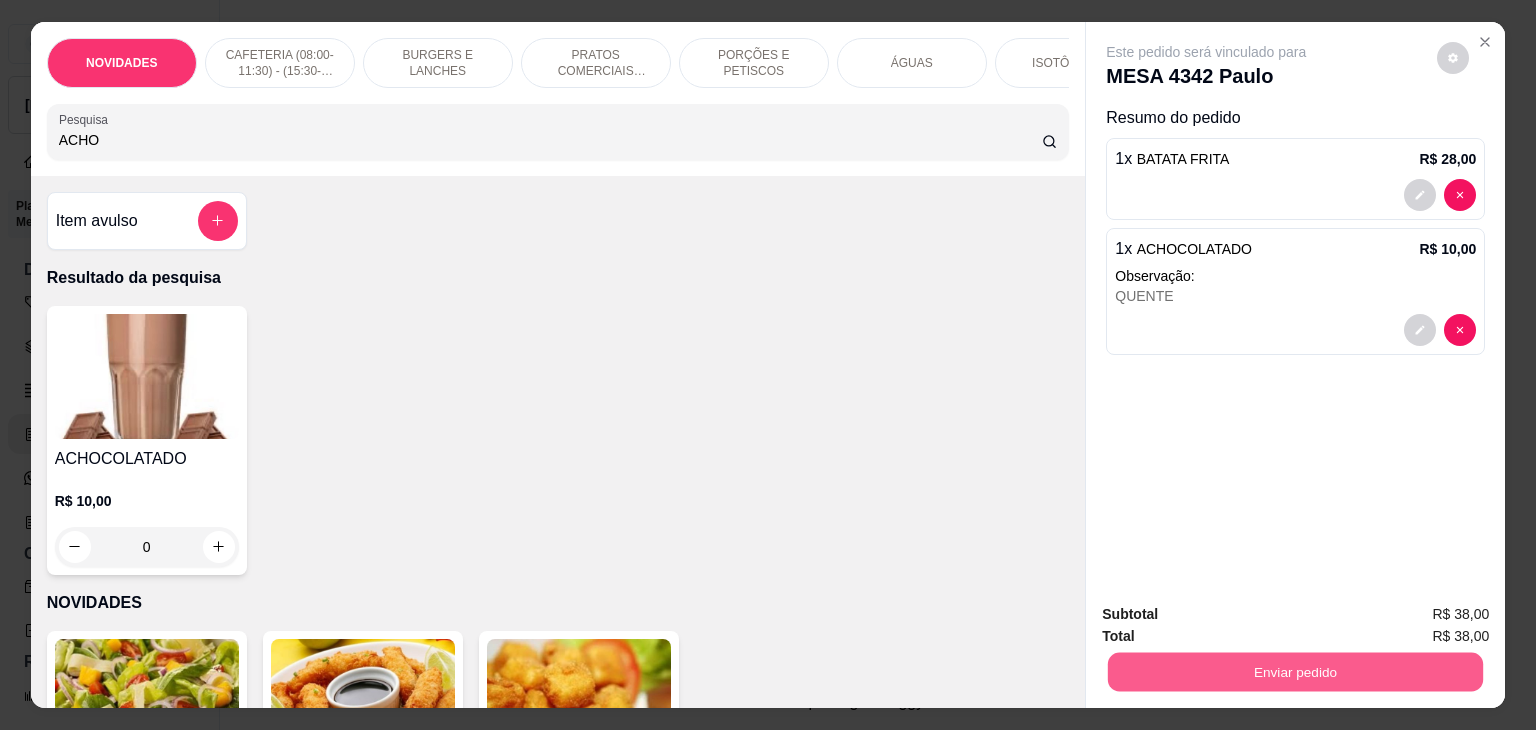 click on "Enviar pedido" at bounding box center (1295, 672) 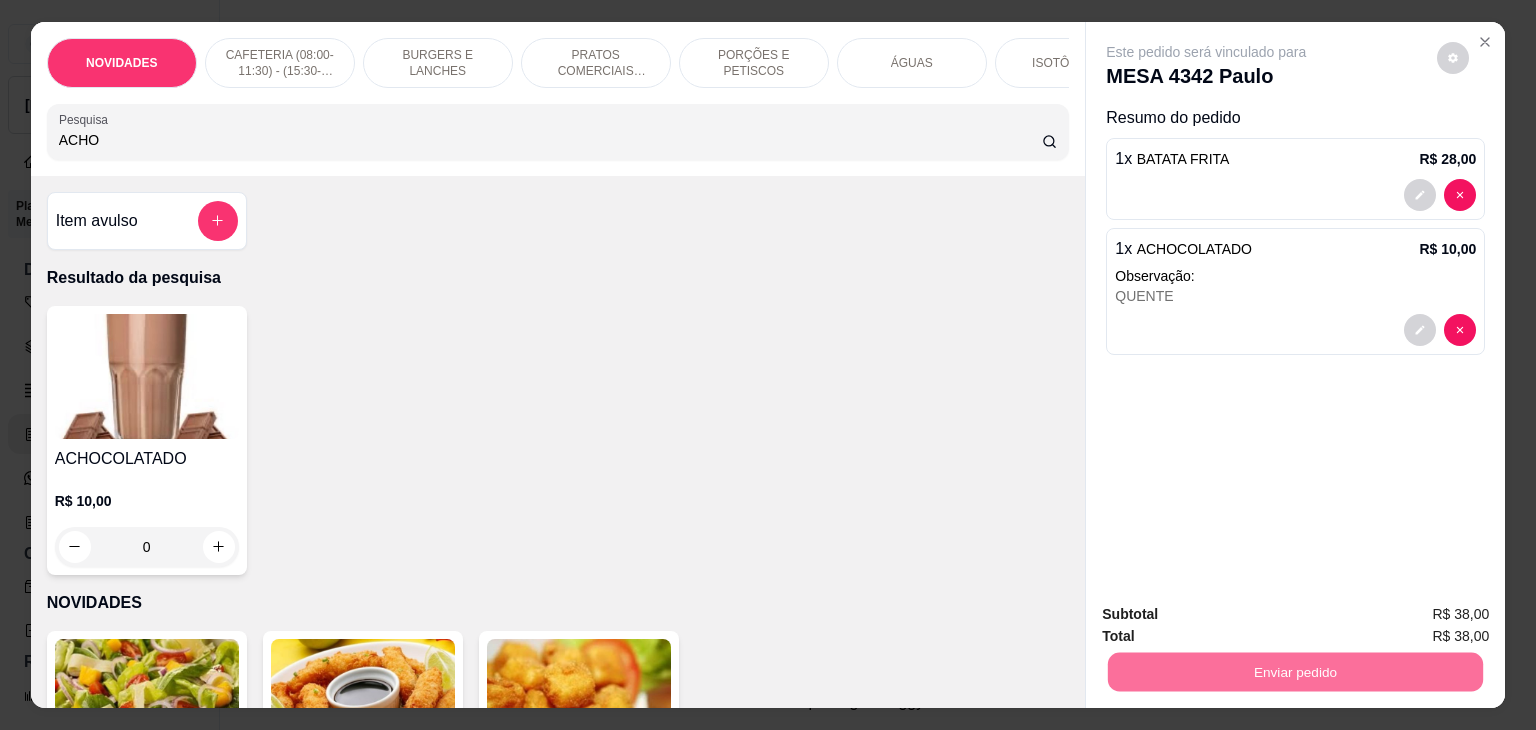 click on "Não registrar e enviar pedido" at bounding box center [1229, 614] 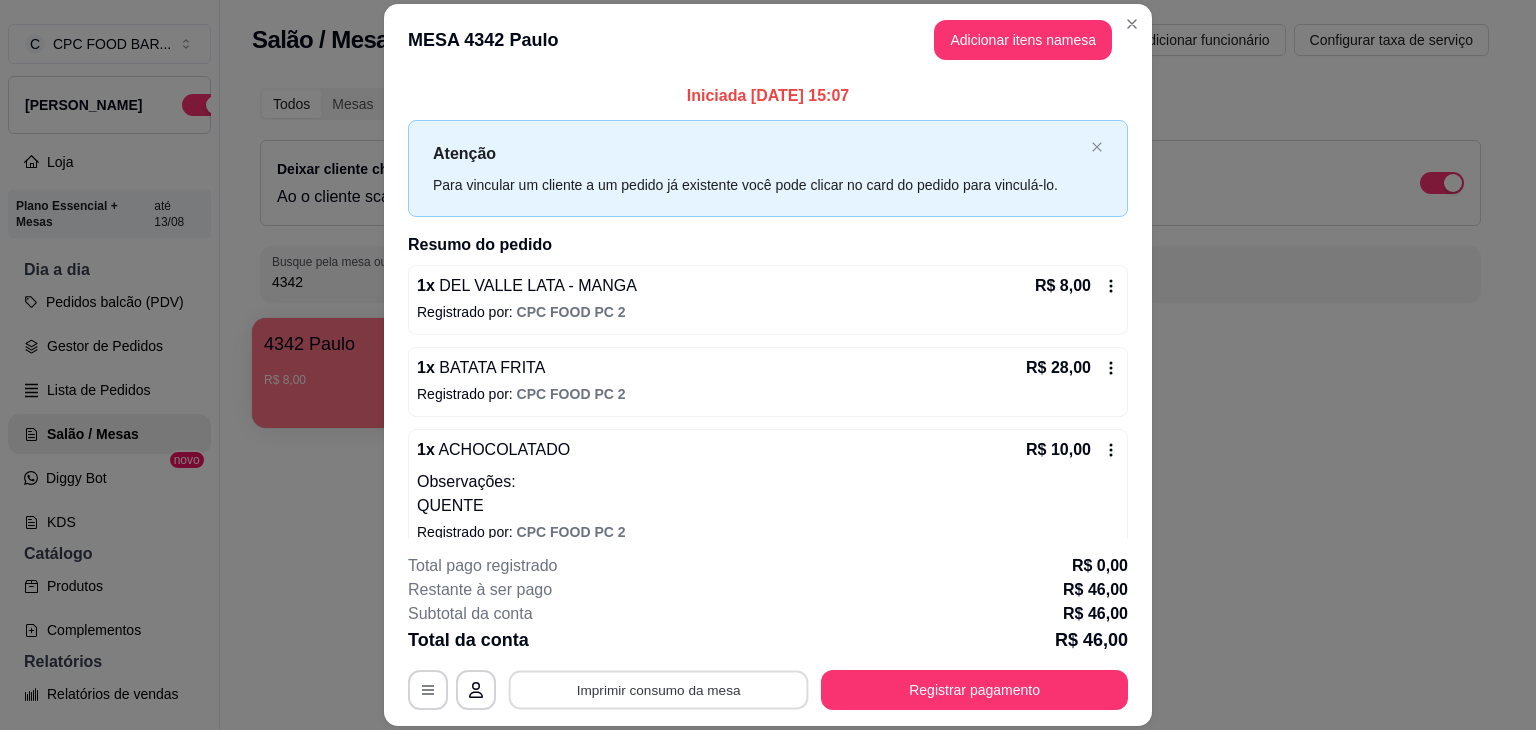 click on "Imprimir consumo da mesa" at bounding box center (659, 690) 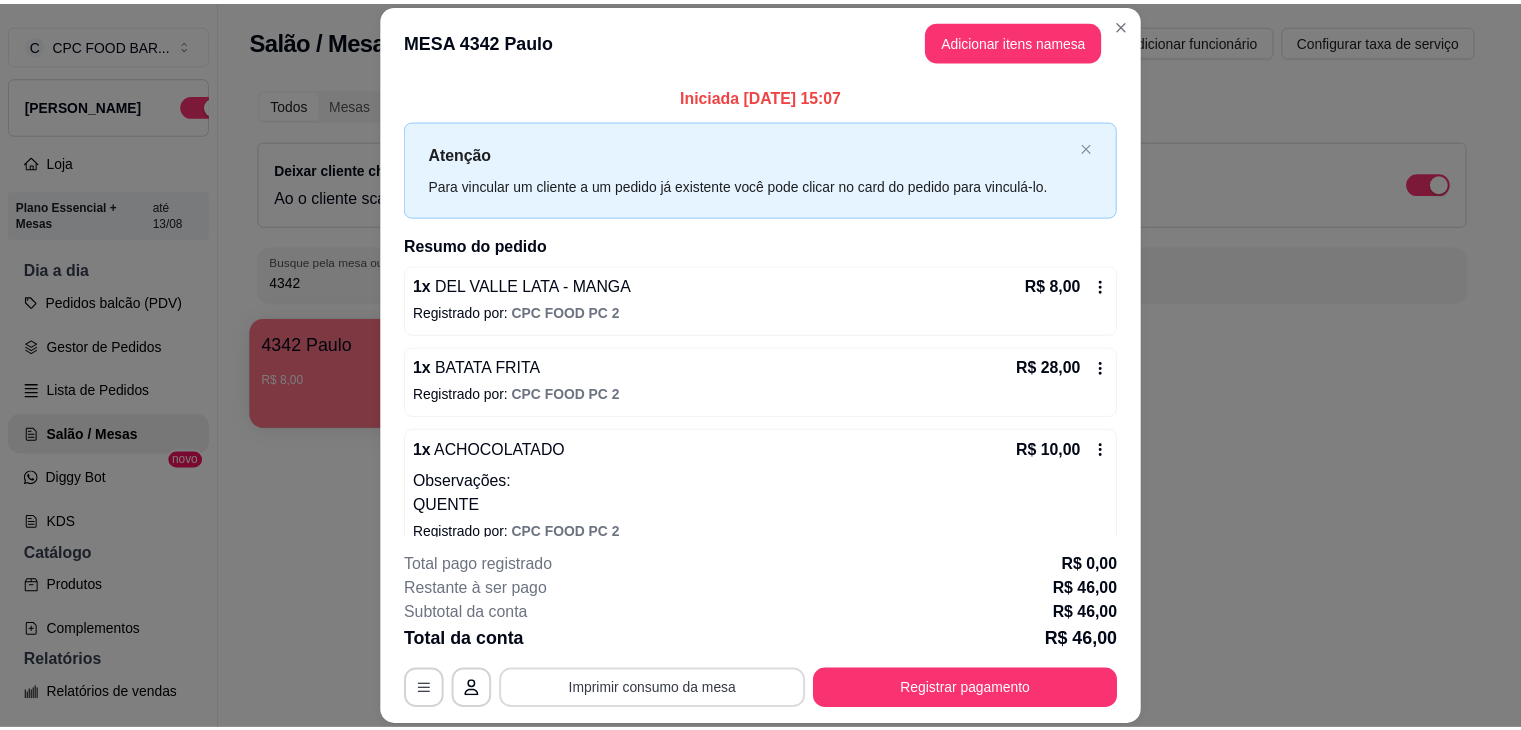 scroll, scrollTop: 0, scrollLeft: 0, axis: both 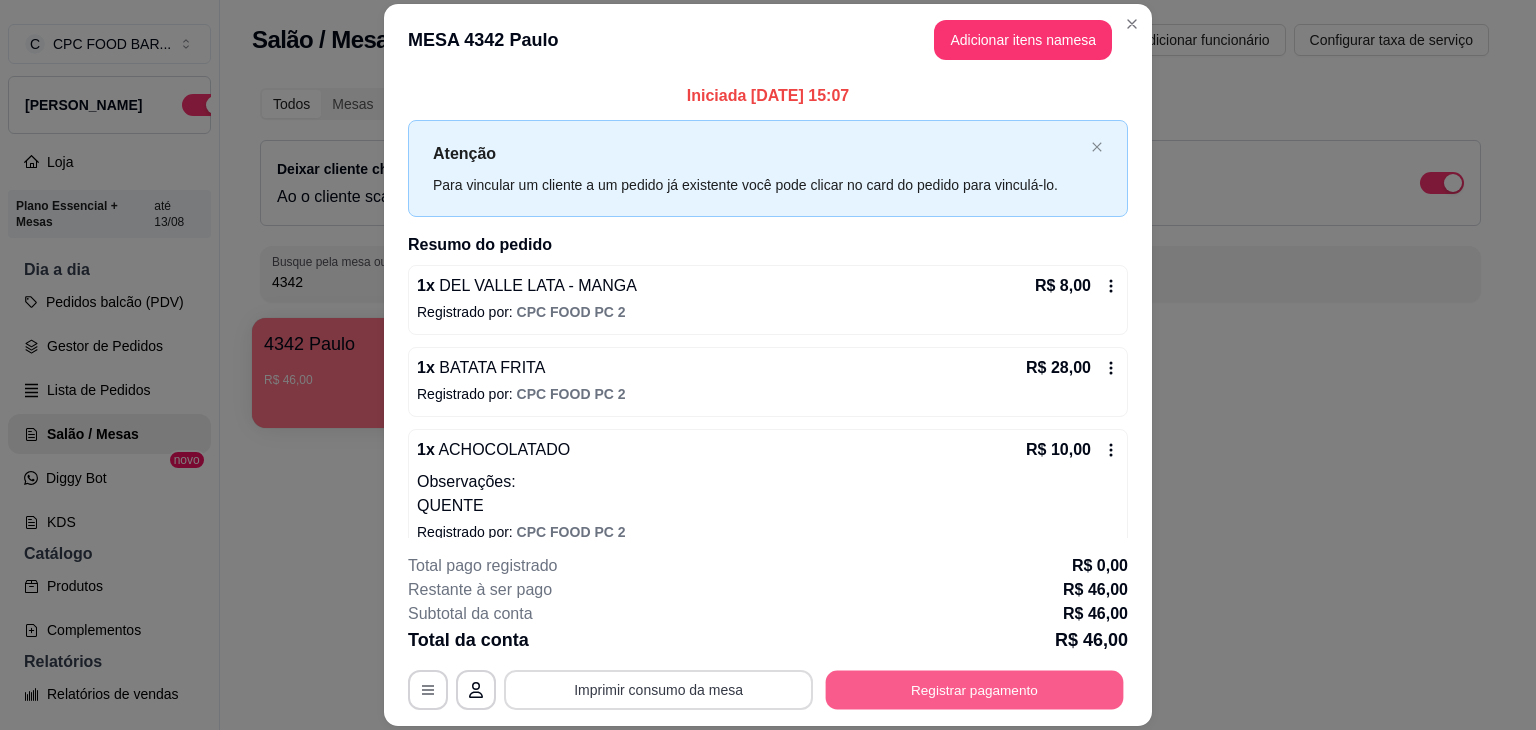 click on "Registrar pagamento" at bounding box center (975, 690) 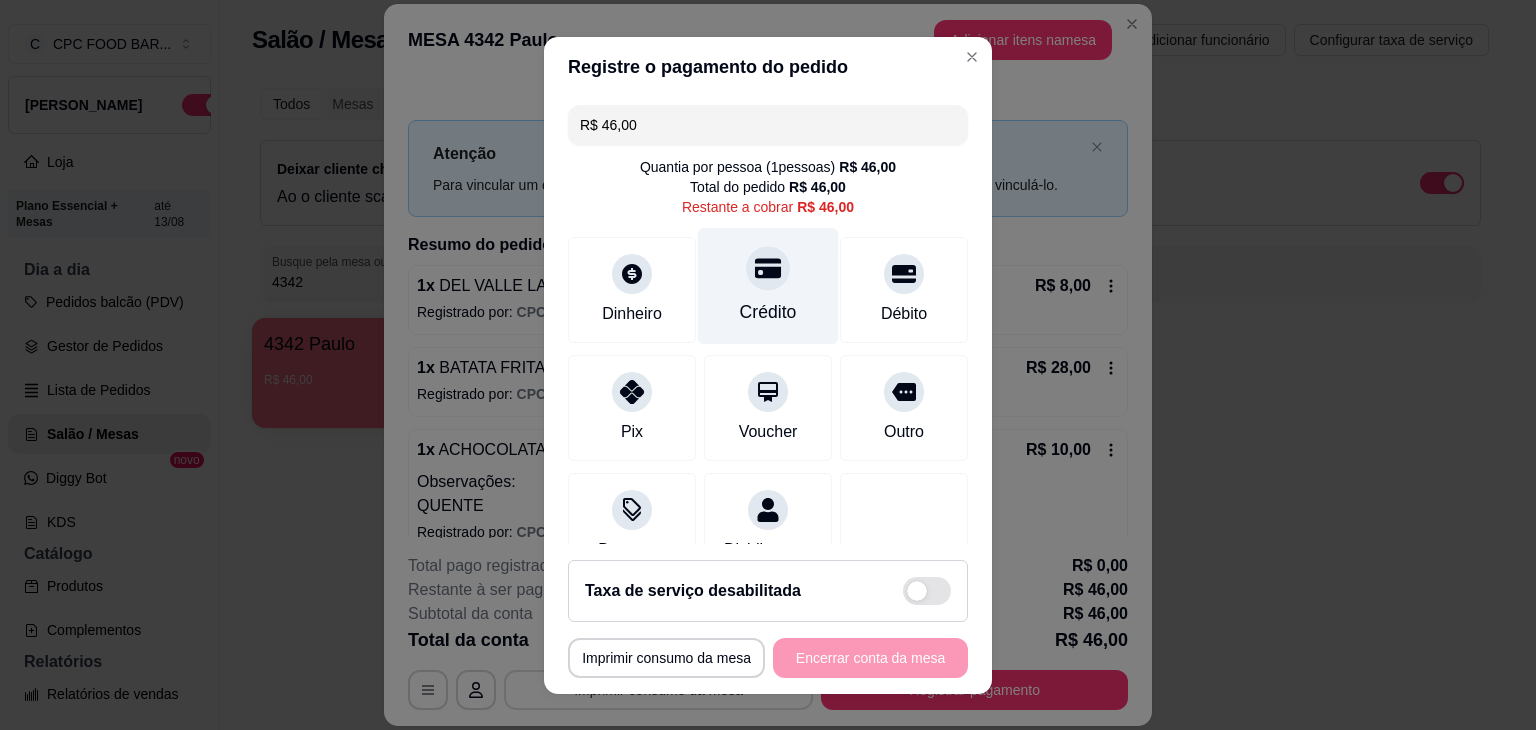 click on "Crédito" at bounding box center (768, 285) 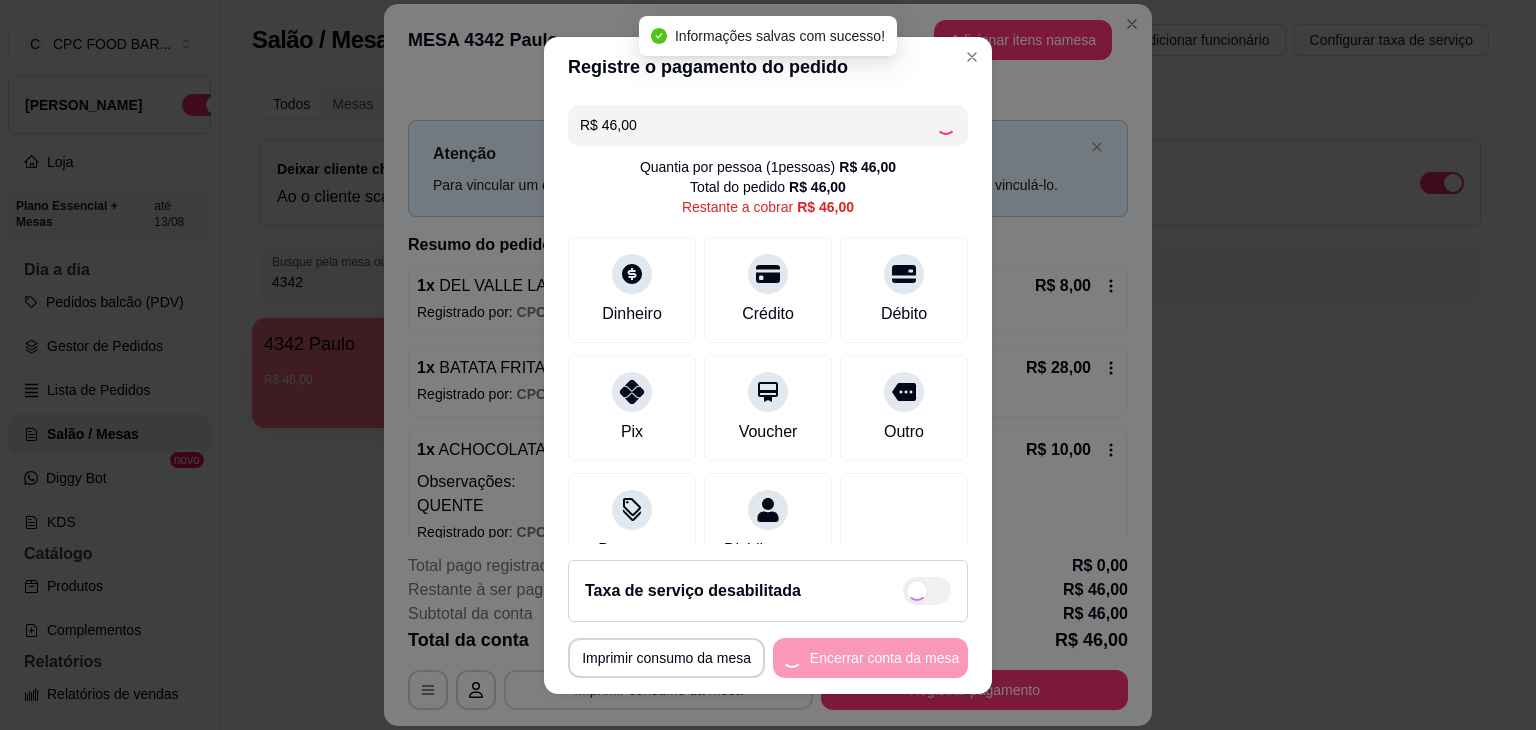 type on "R$ 0,00" 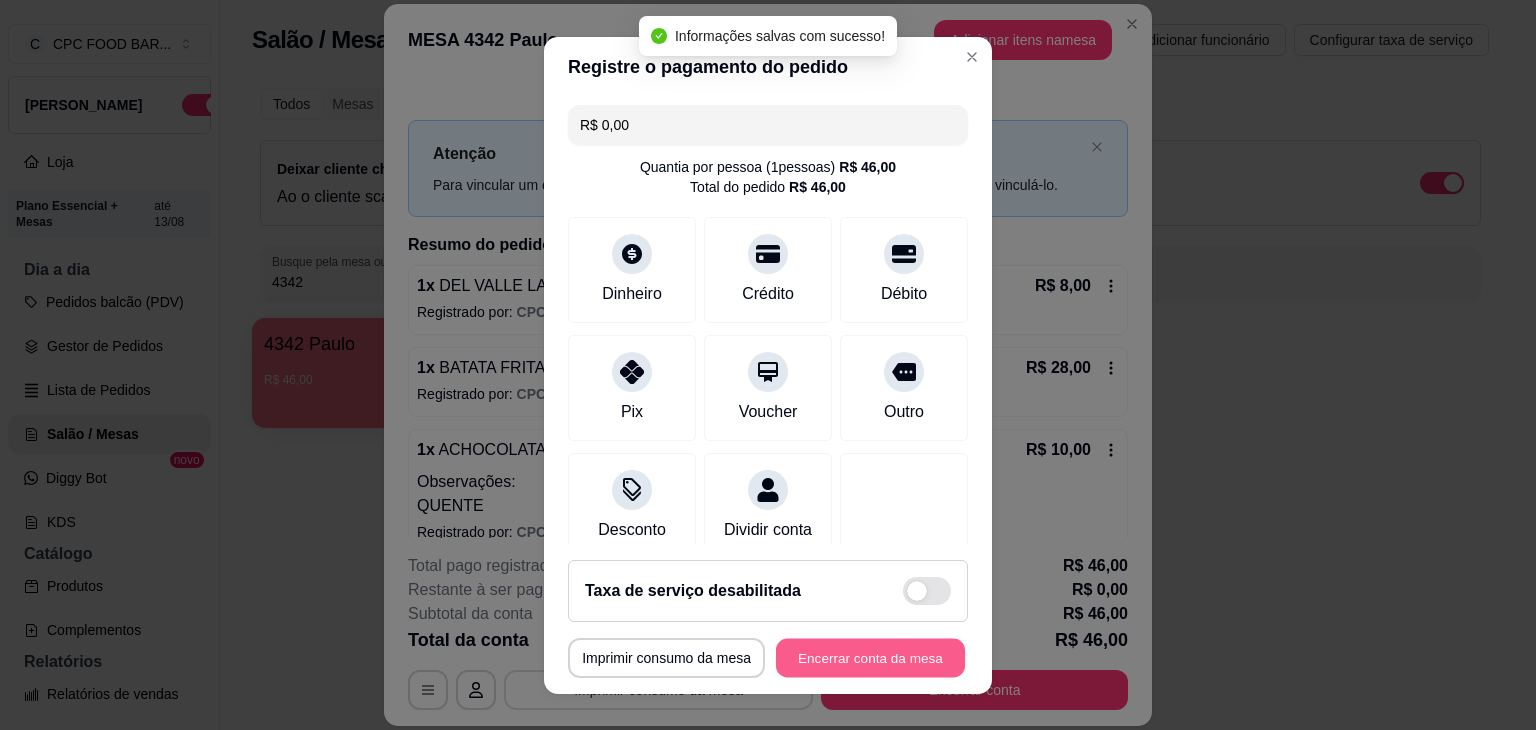 click on "Encerrar conta da mesa" at bounding box center (870, 657) 